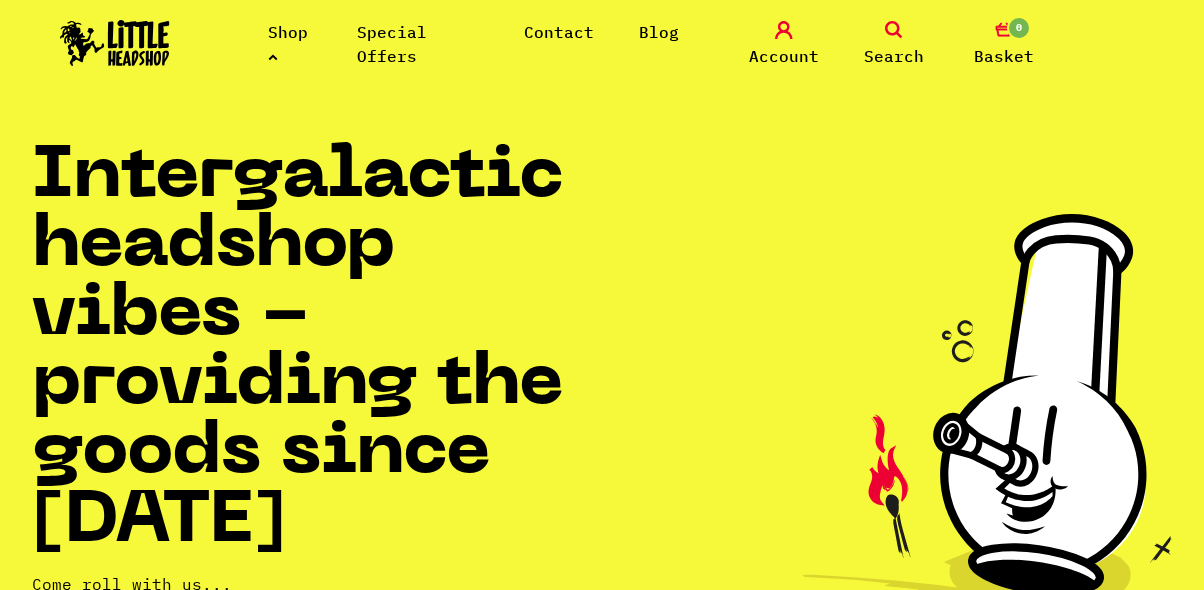scroll, scrollTop: 0, scrollLeft: 0, axis: both 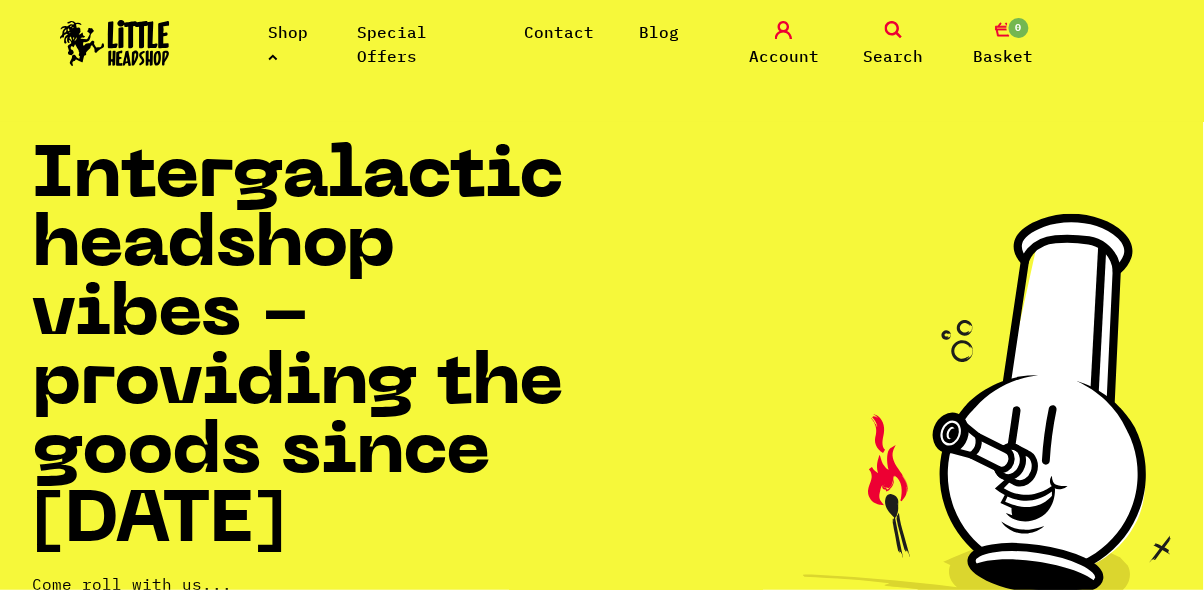 click on "Search" at bounding box center (894, 44) 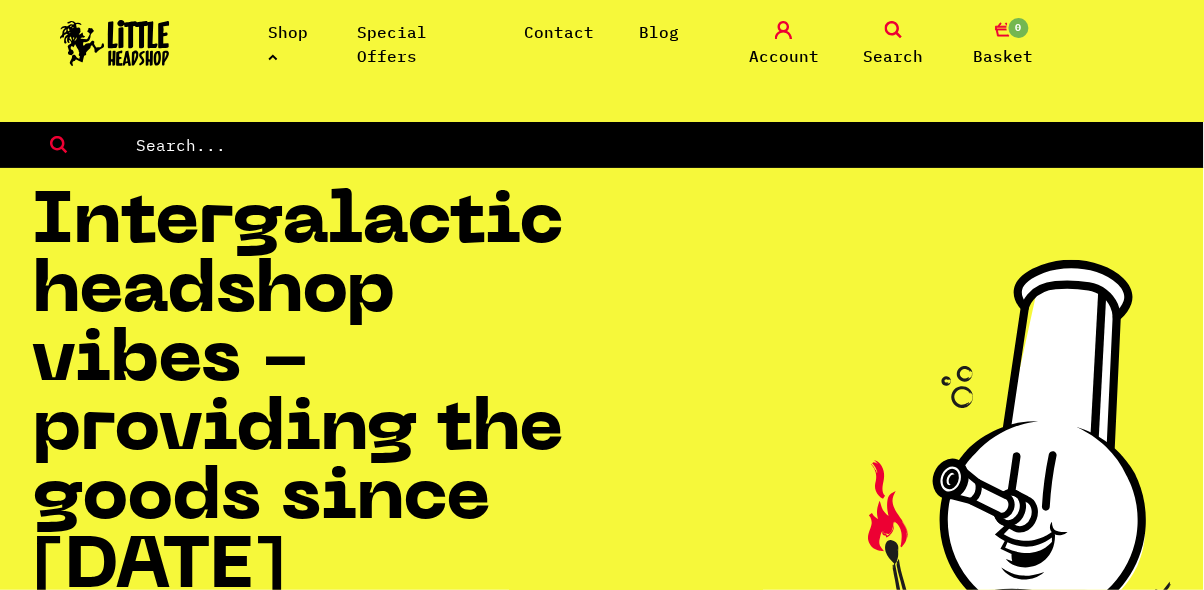 click at bounding box center (669, 145) 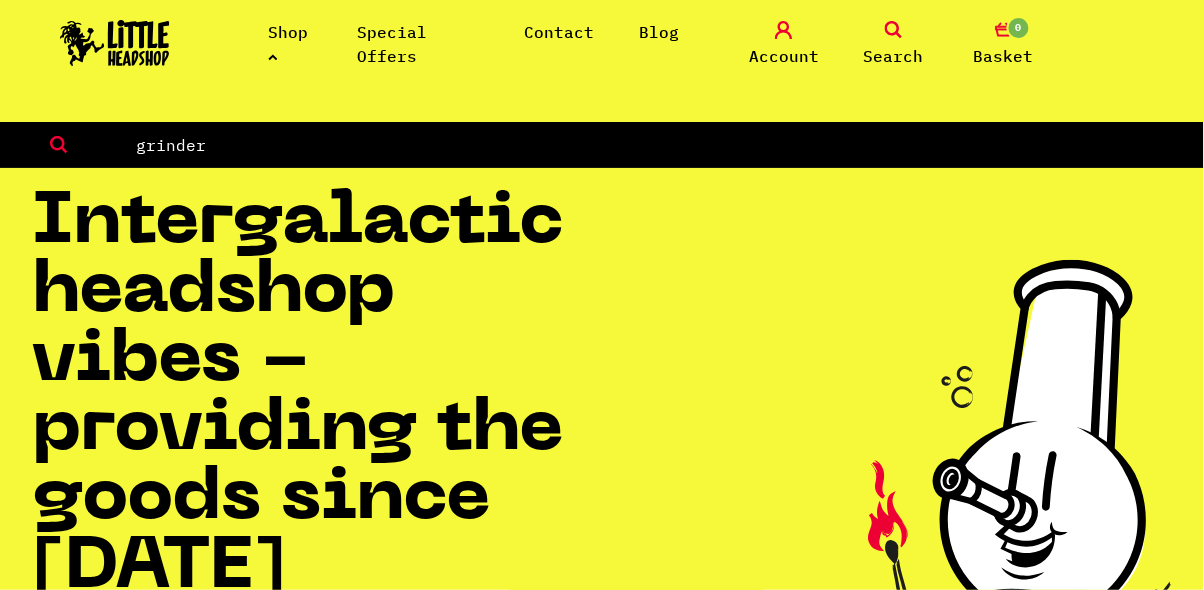 type on "grinder" 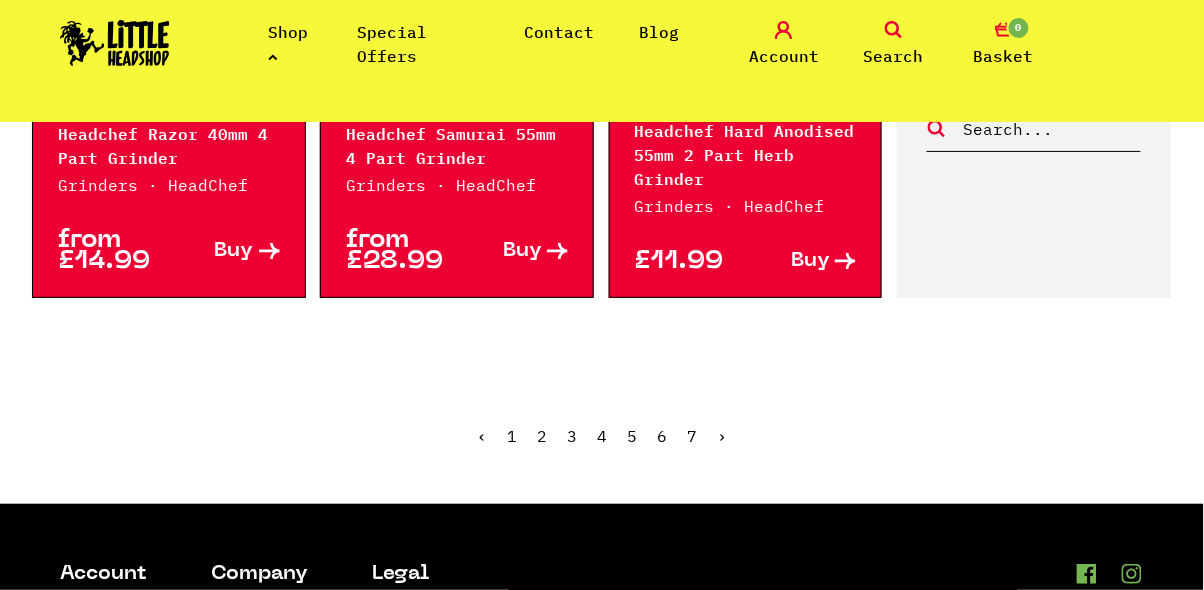 scroll, scrollTop: 2429, scrollLeft: 0, axis: vertical 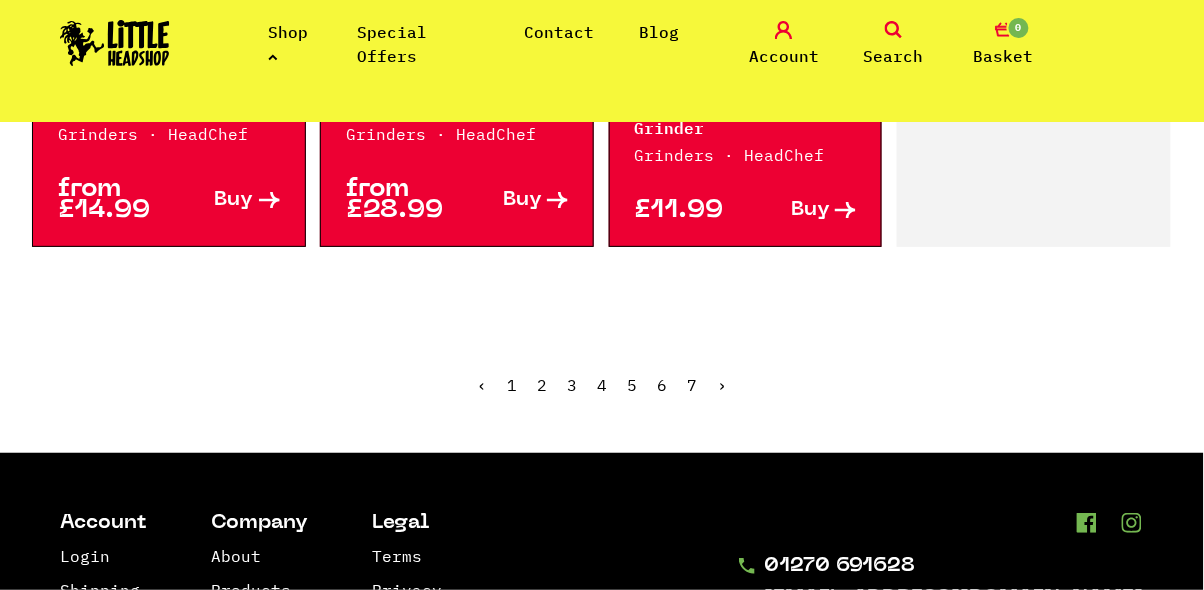 click on "2" at bounding box center [542, 385] 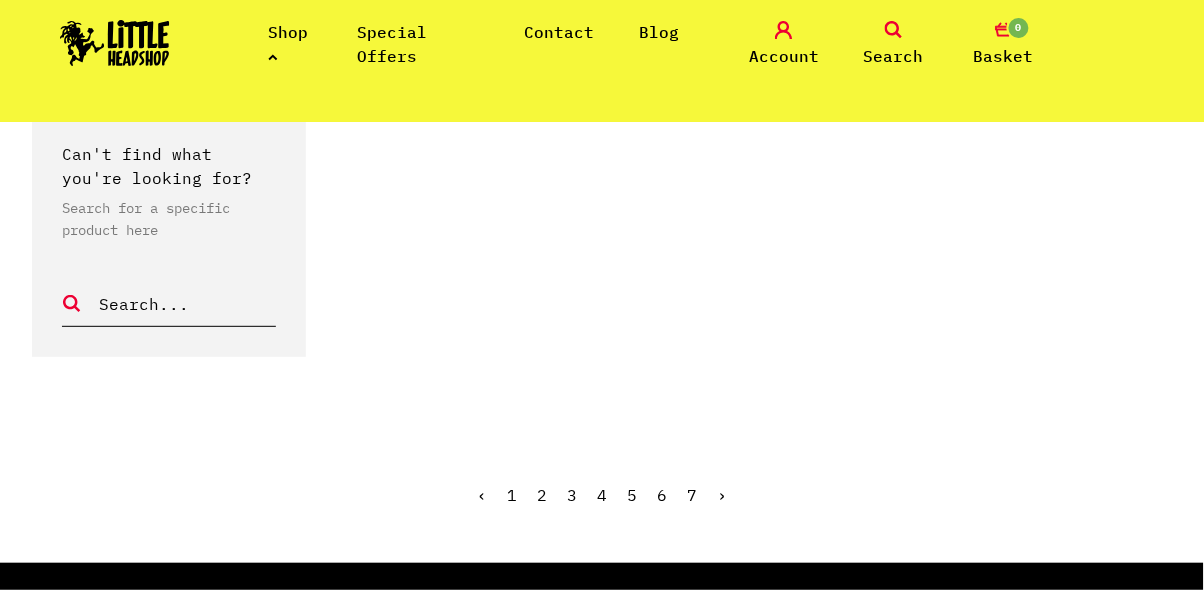 scroll, scrollTop: 1943, scrollLeft: 0, axis: vertical 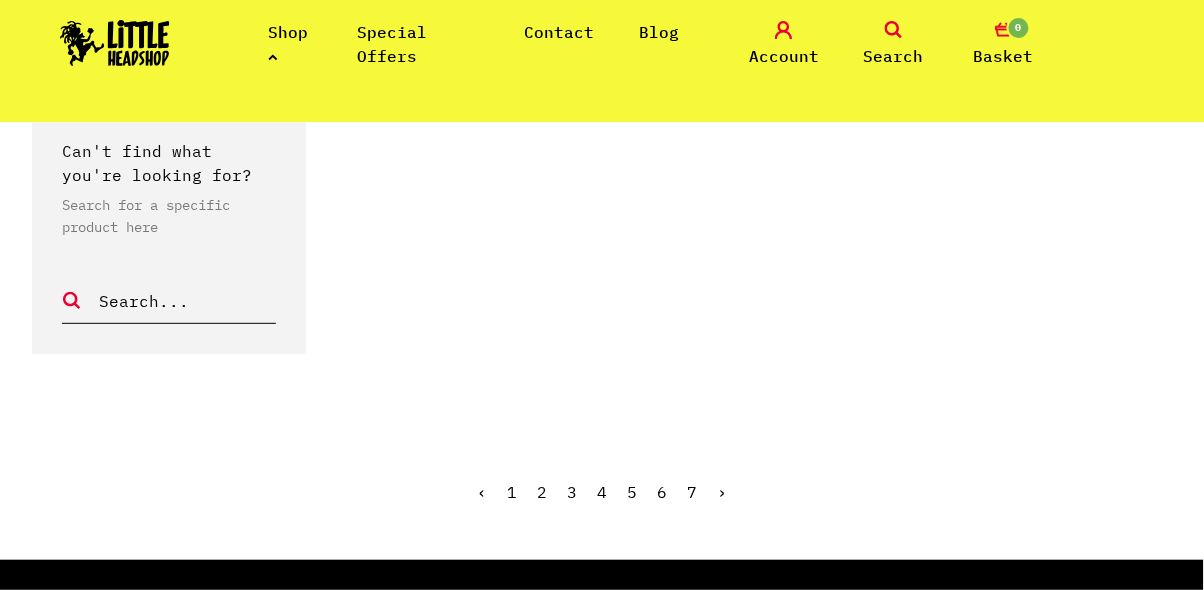 click on "‹
1
2
3
4
5
6
7
›" at bounding box center [602, 507] 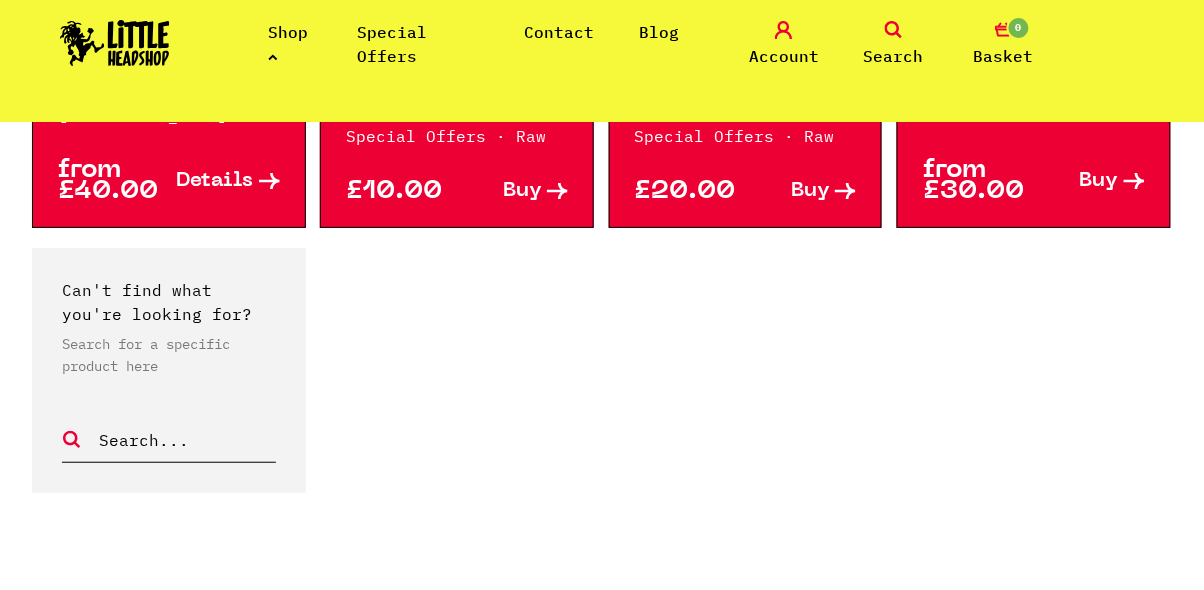 scroll, scrollTop: 1943, scrollLeft: 0, axis: vertical 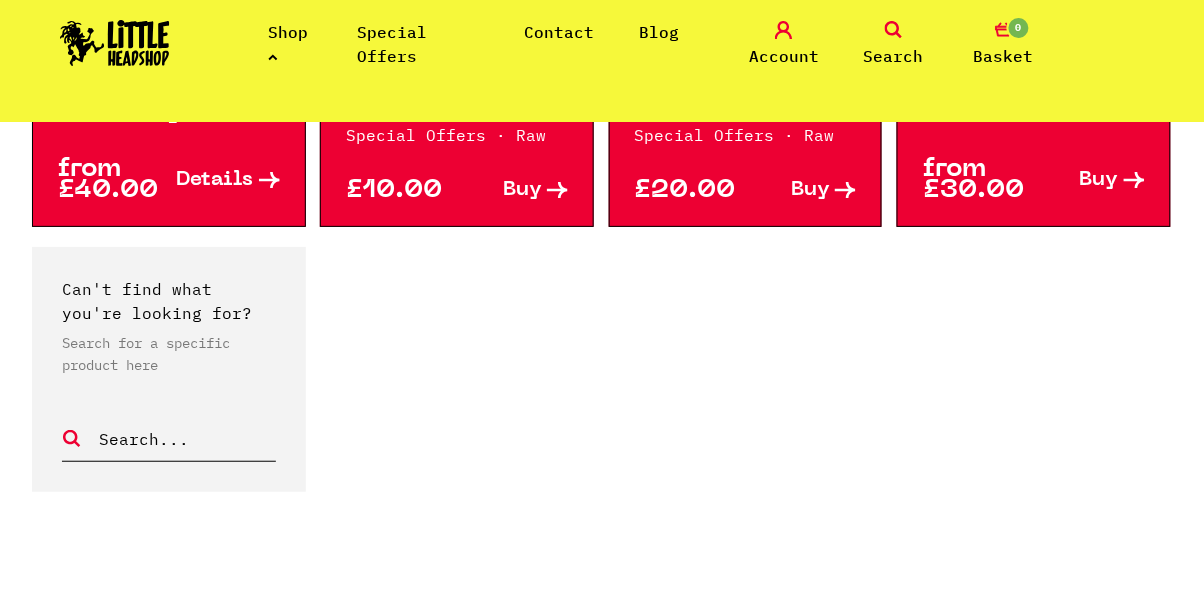 click on "4" at bounding box center [602, 630] 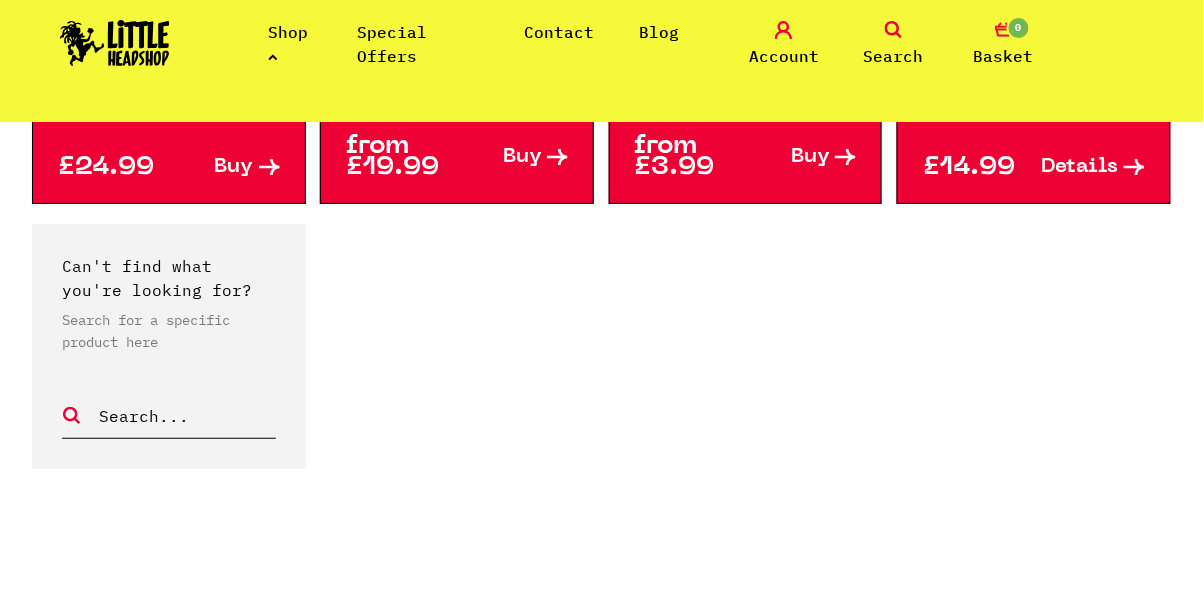 scroll, scrollTop: 2053, scrollLeft: 0, axis: vertical 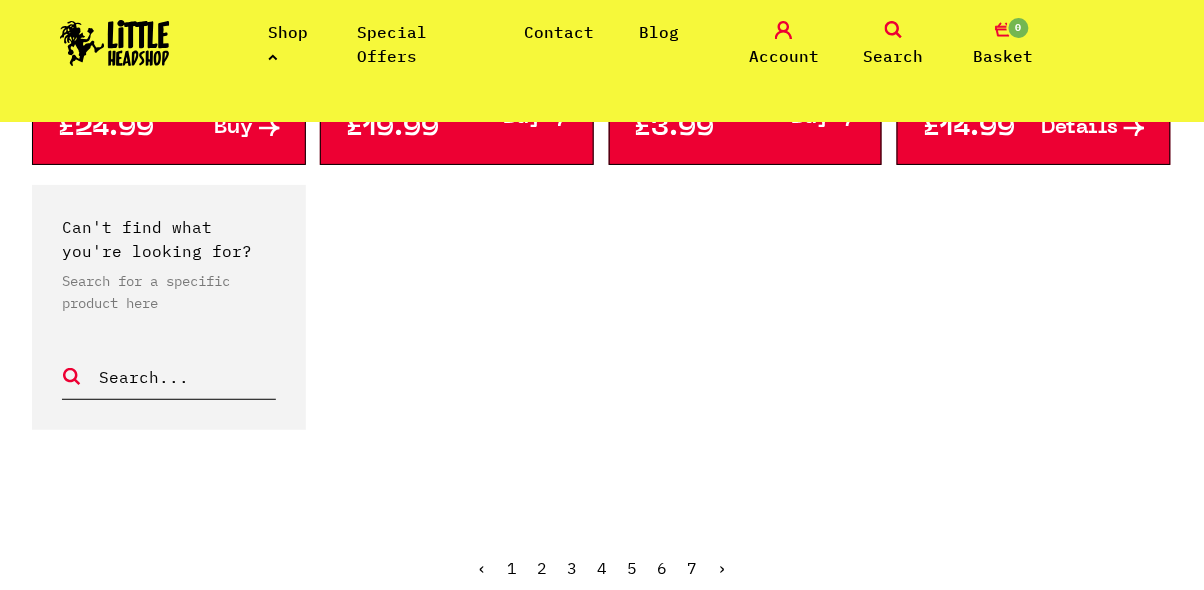 click on "5" 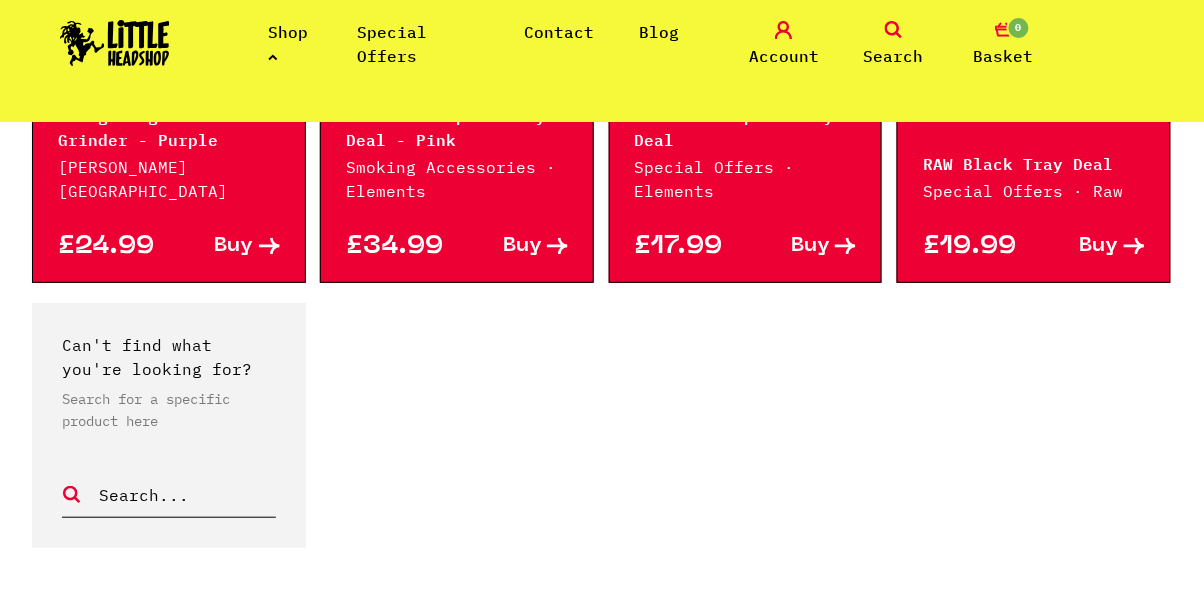 scroll, scrollTop: 1921, scrollLeft: 0, axis: vertical 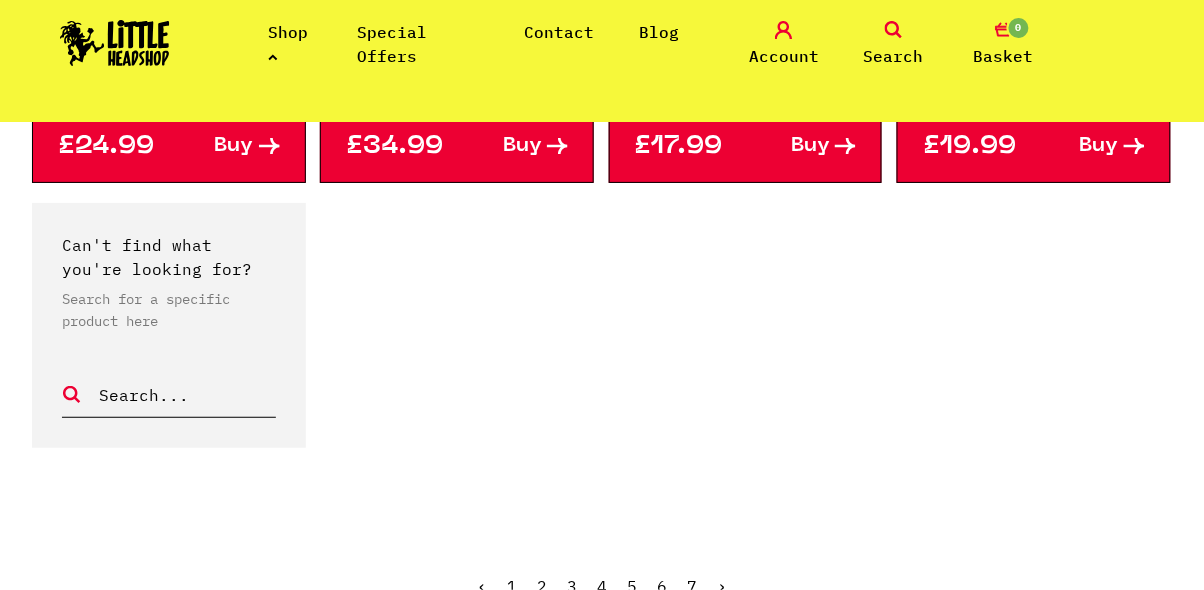 click on "6" at bounding box center [662, 586] 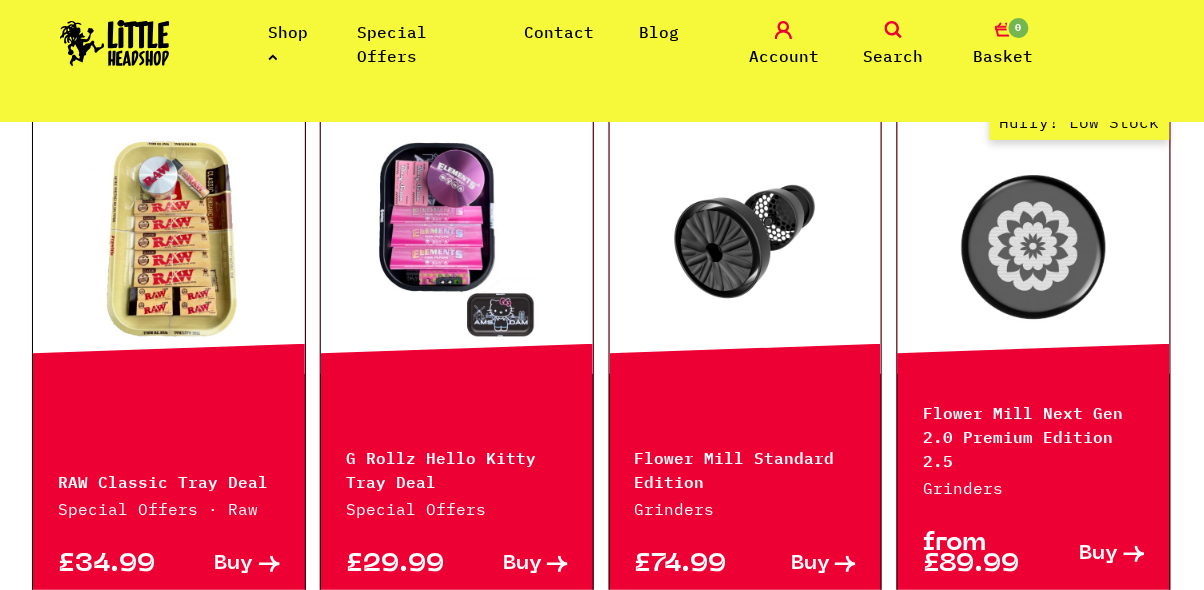 scroll, scrollTop: 480, scrollLeft: 0, axis: vertical 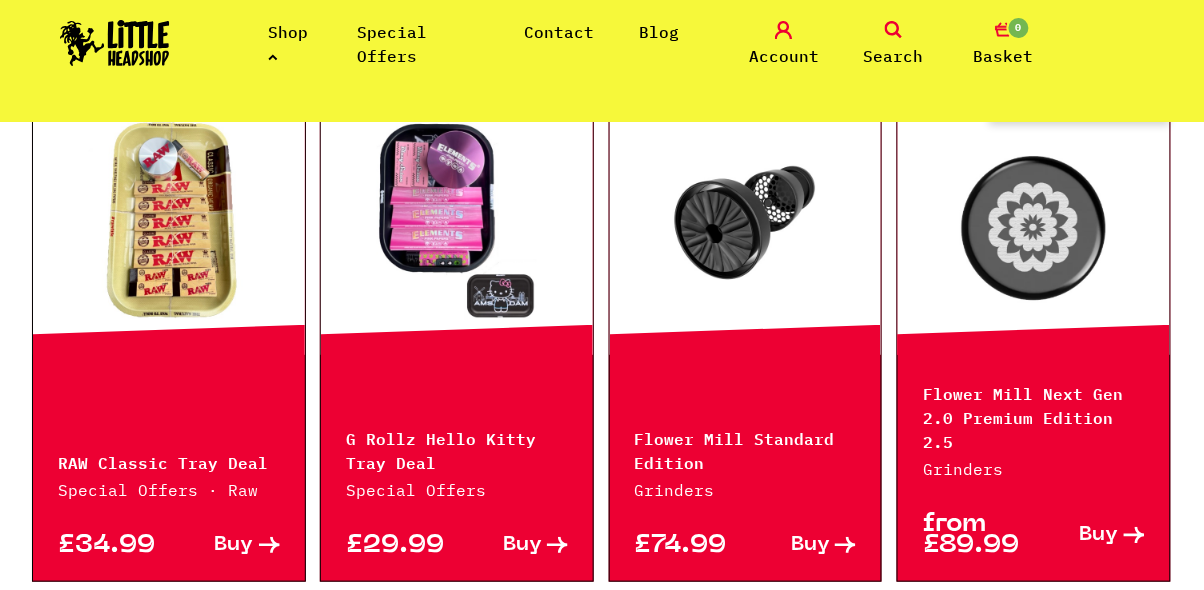 click on "Shop" at bounding box center (288, 44) 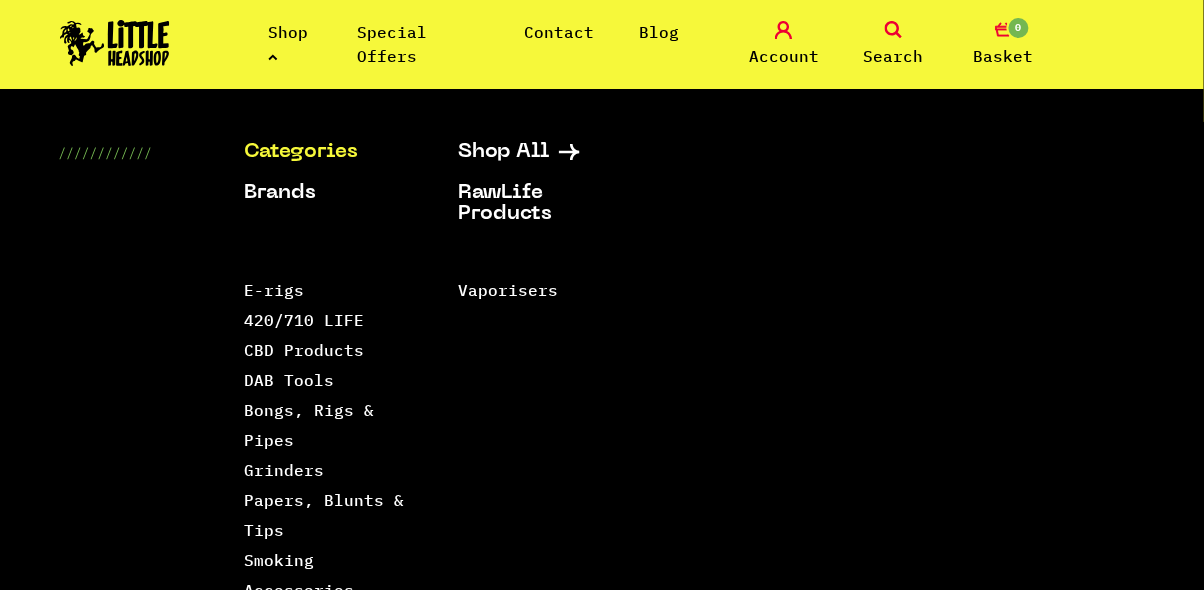 scroll, scrollTop: 544, scrollLeft: 0, axis: vertical 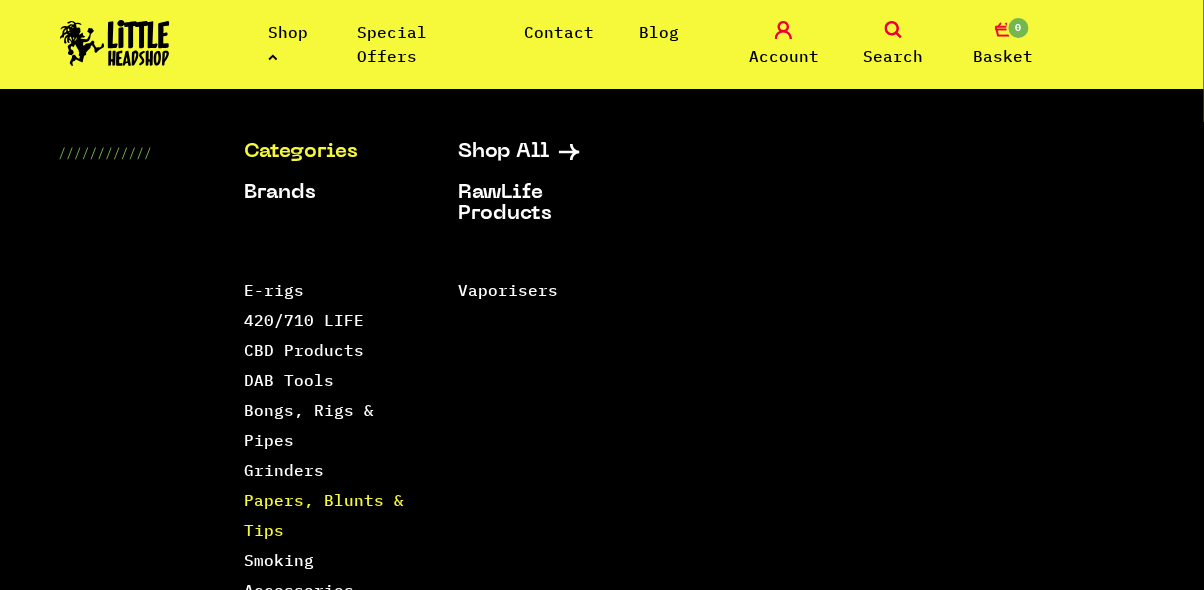 click on "Papers, Blunts & Tips" at bounding box center [324, 515] 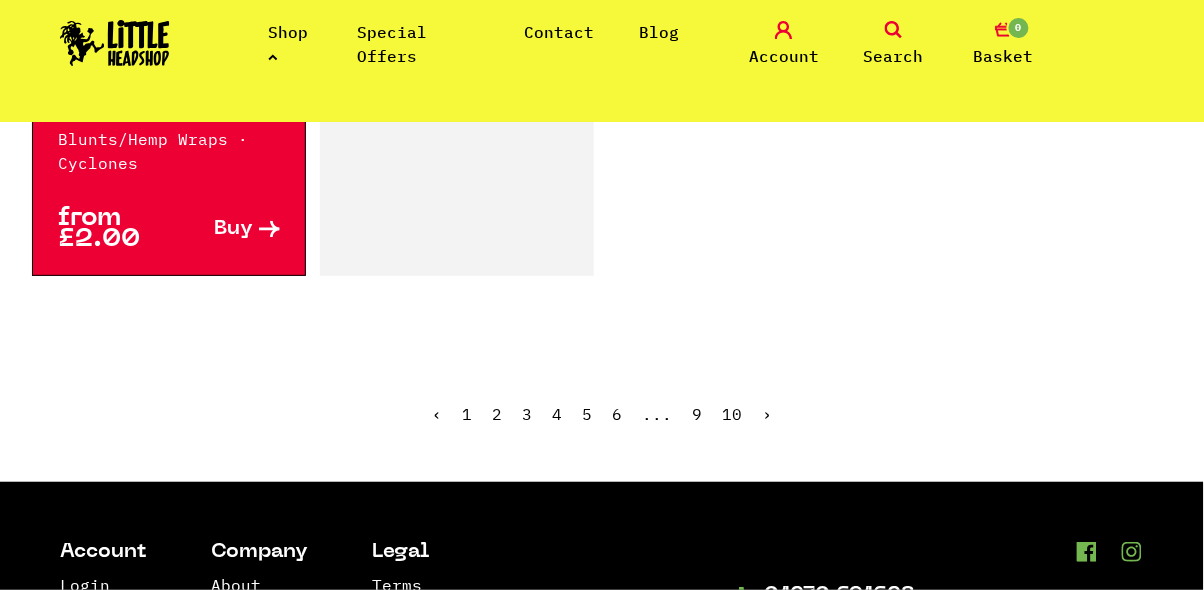 scroll, scrollTop: 3659, scrollLeft: 0, axis: vertical 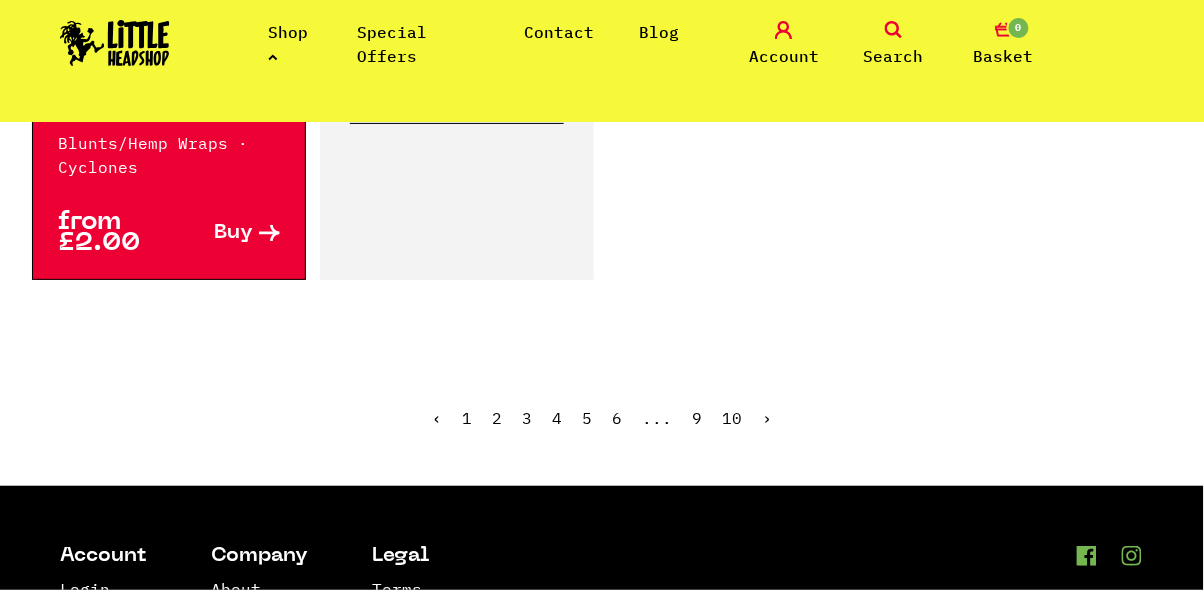 click on "2" at bounding box center [497, 418] 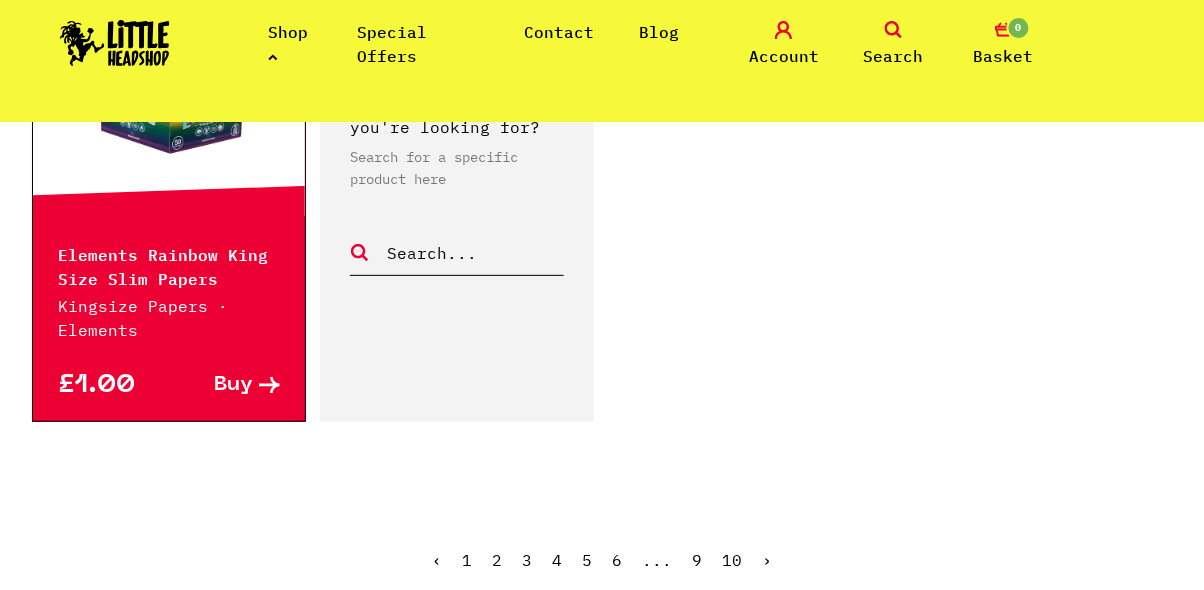 click on "3" at bounding box center (527, 560) 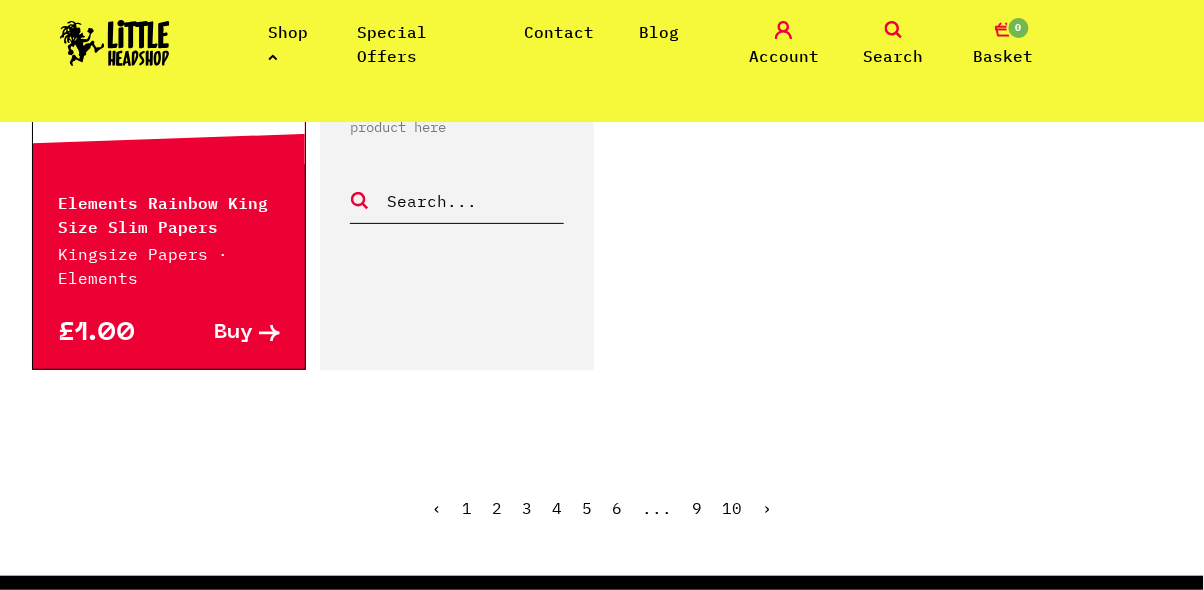 scroll, scrollTop: 3706, scrollLeft: 0, axis: vertical 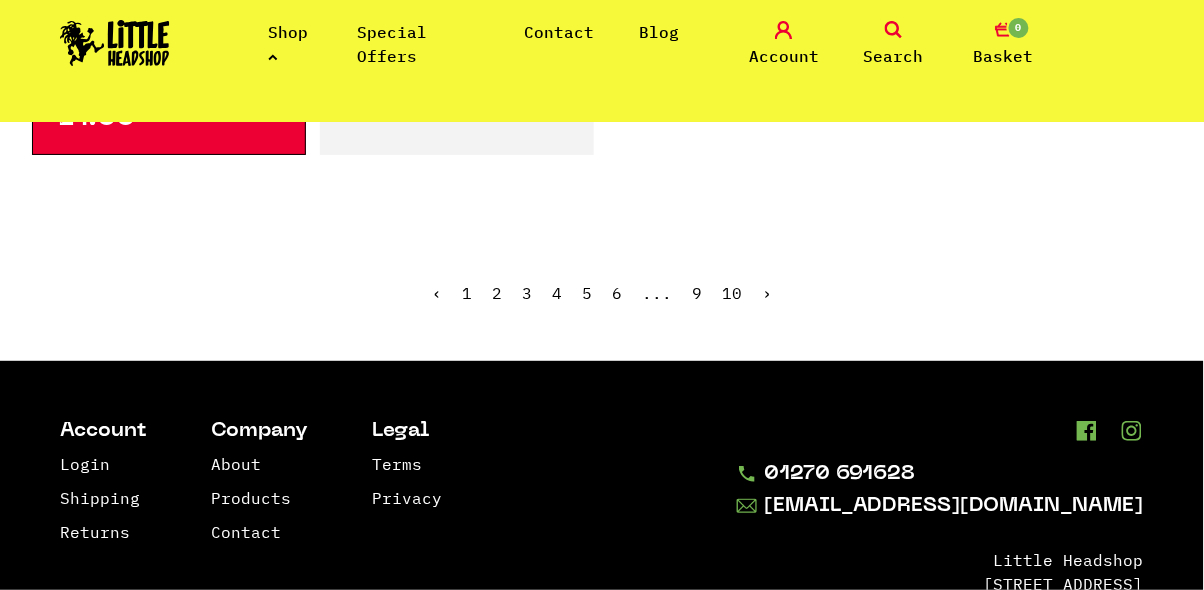 click on "‹
1
2
3
4
5
6
...
9
10
›" at bounding box center [602, 308] 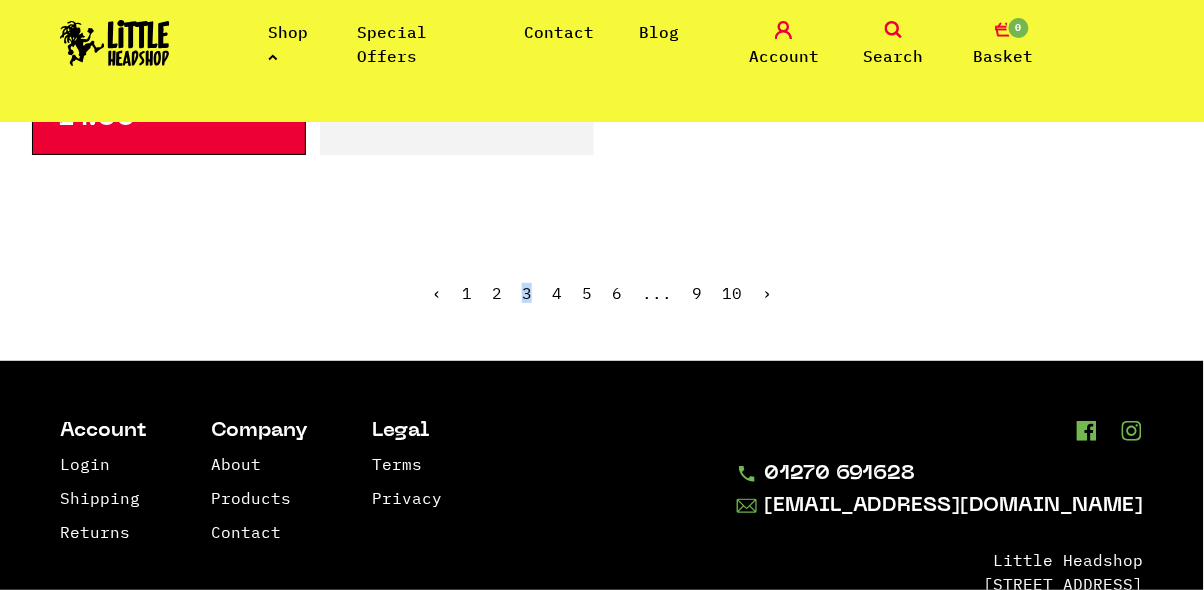 click on "‹
1
2
3
4
5
6
...
9
10
›" at bounding box center (602, 308) 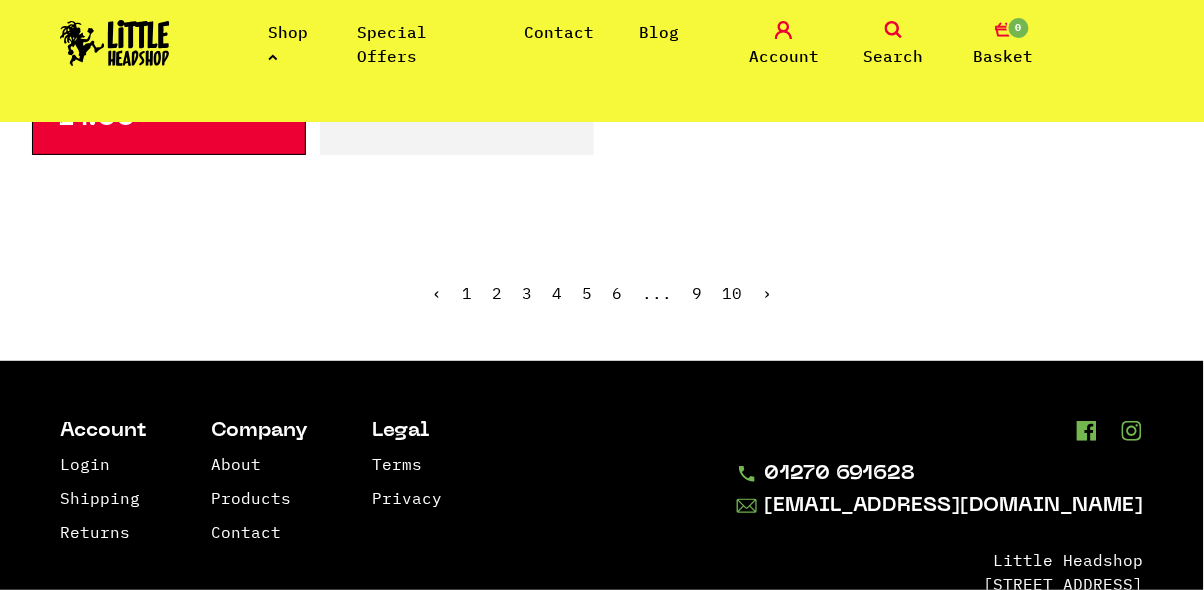 click on "3" at bounding box center [527, 293] 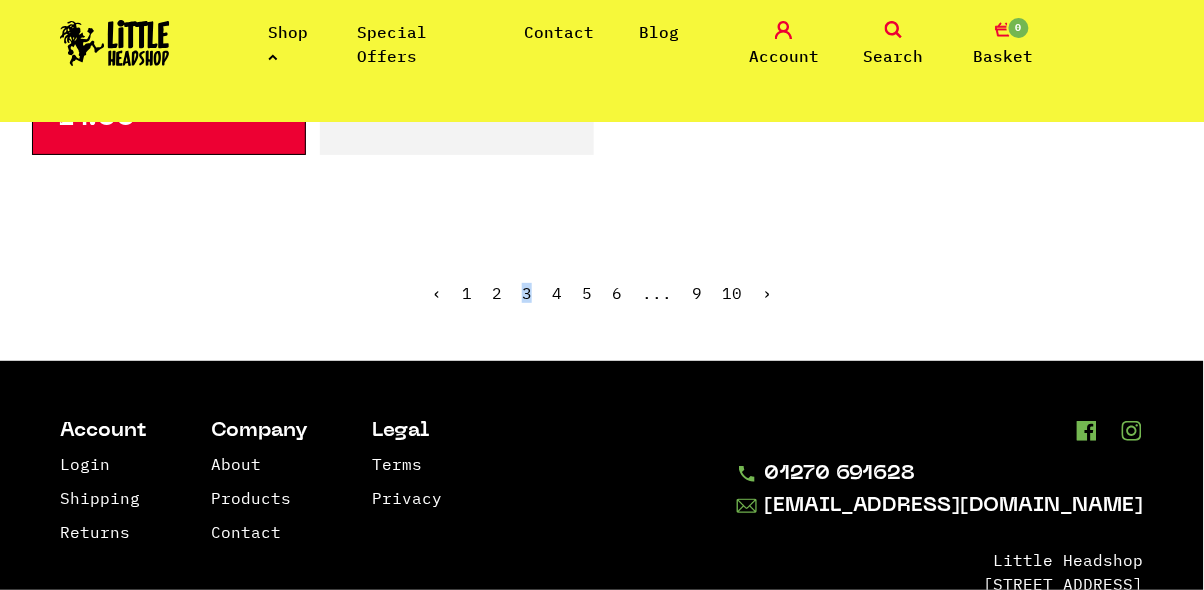 click on "1" at bounding box center [467, 293] 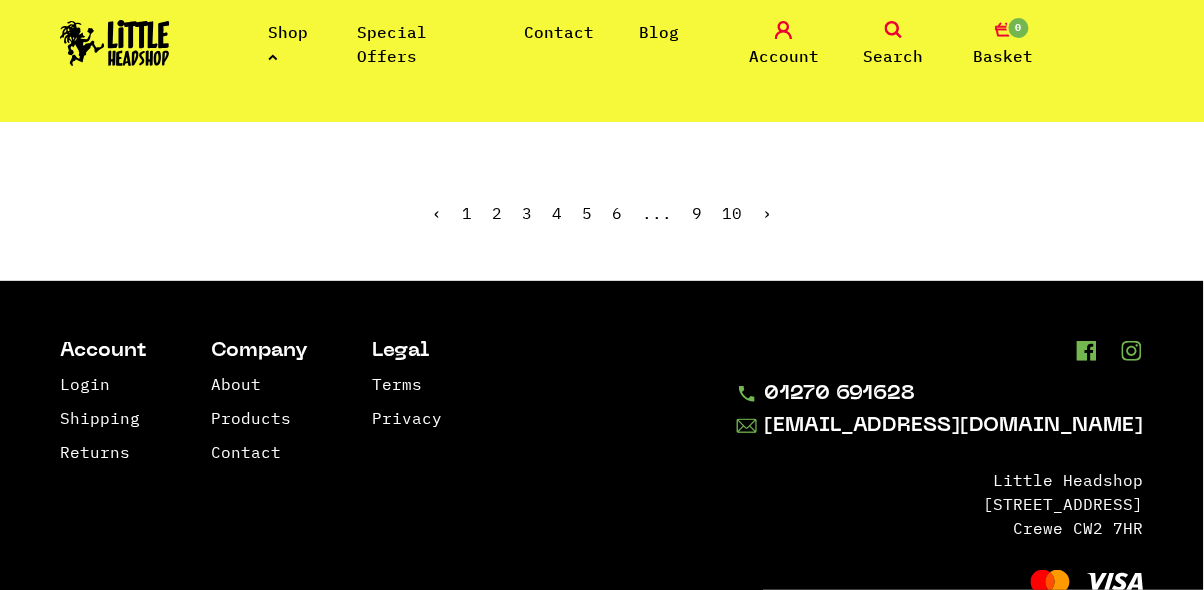 scroll, scrollTop: 3919, scrollLeft: 0, axis: vertical 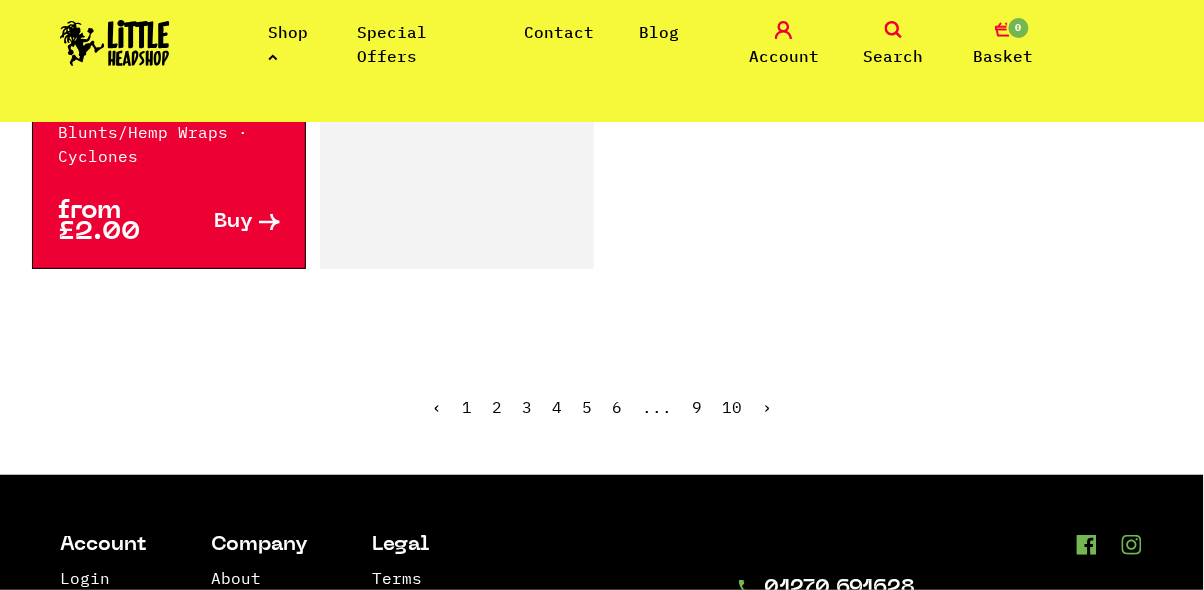 click on "4" at bounding box center [557, 407] 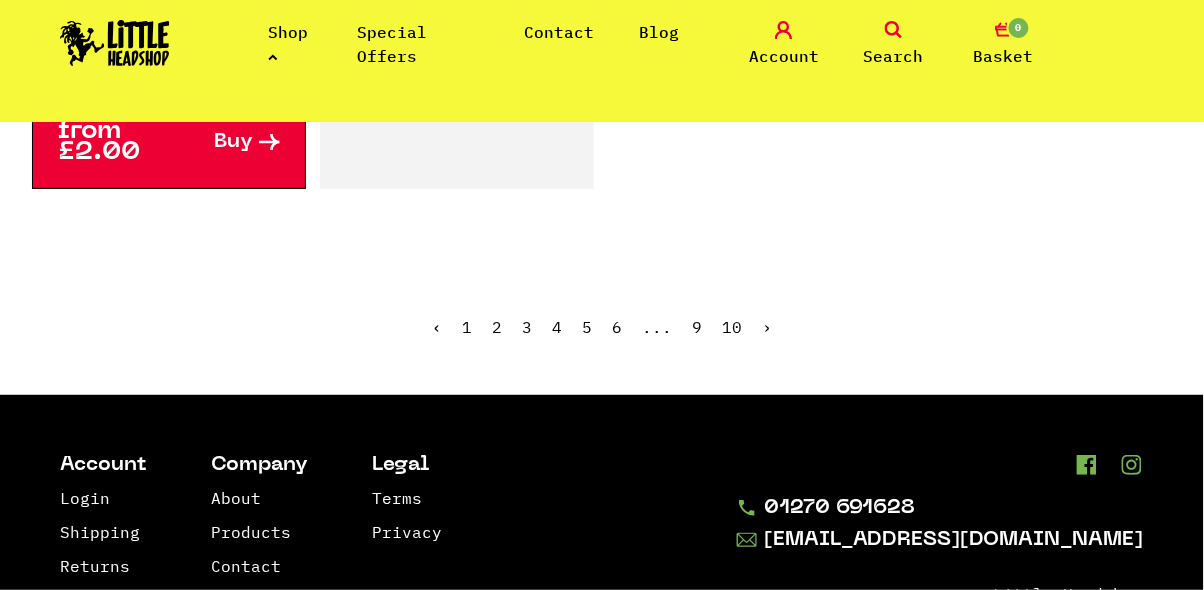 scroll, scrollTop: 3766, scrollLeft: 0, axis: vertical 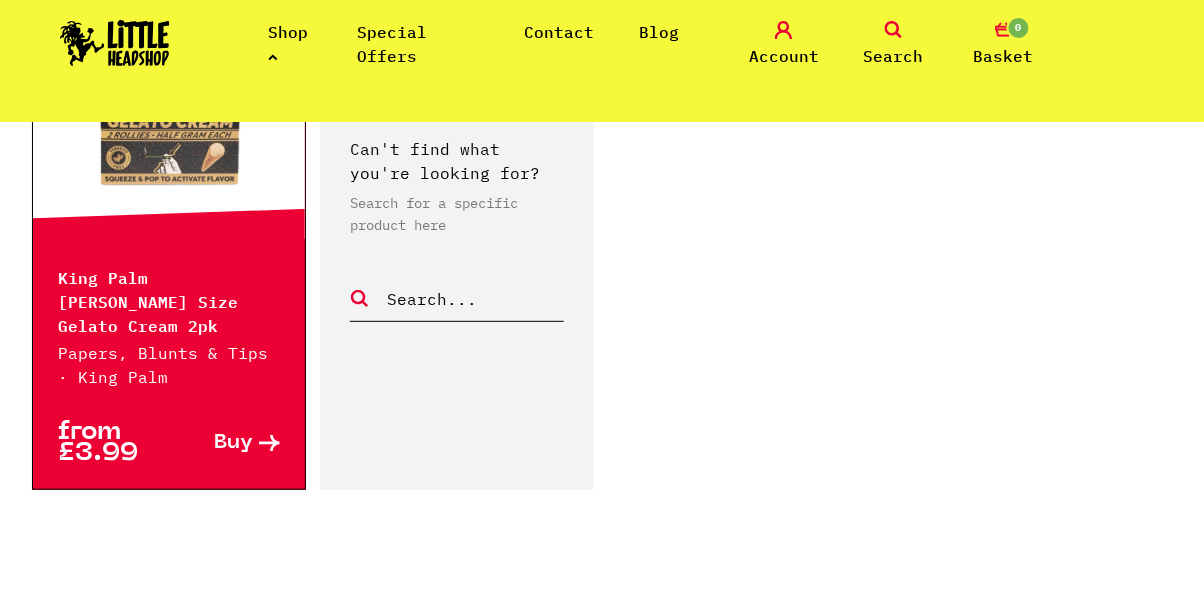 click on "5" at bounding box center (587, 628) 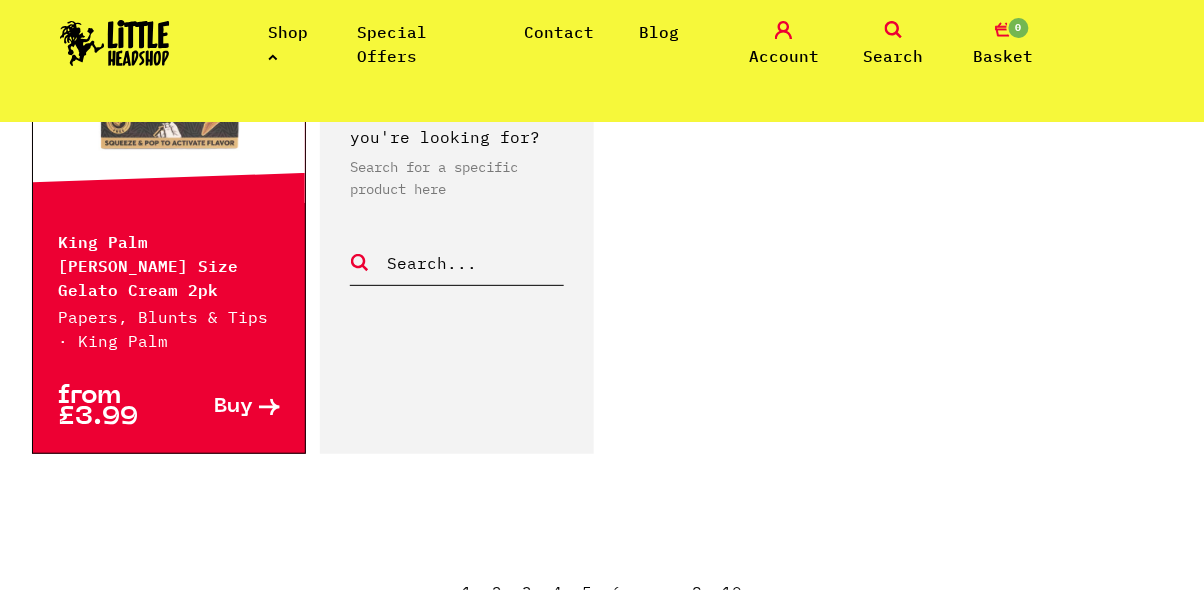 scroll, scrollTop: 3704, scrollLeft: 0, axis: vertical 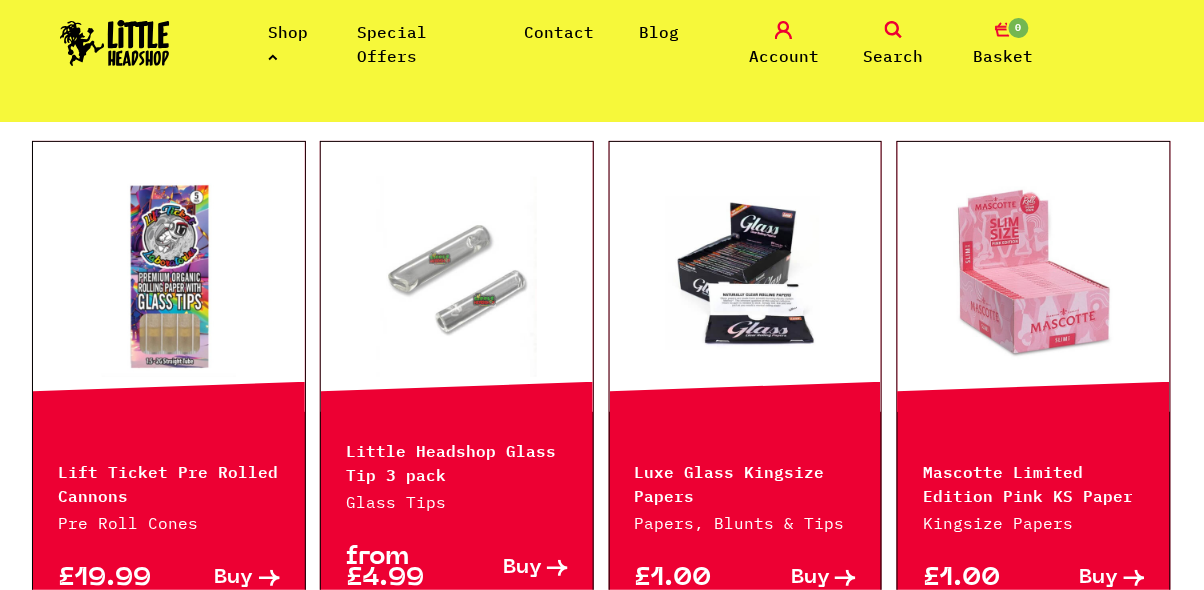 click at bounding box center (169, 277) 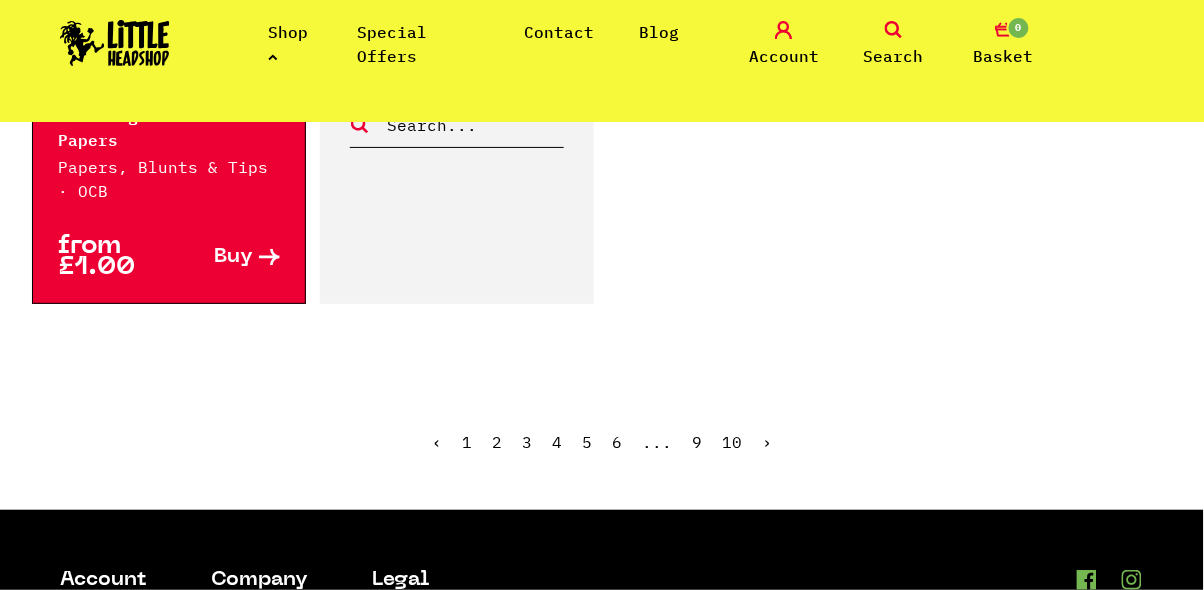 scroll, scrollTop: 3756, scrollLeft: 0, axis: vertical 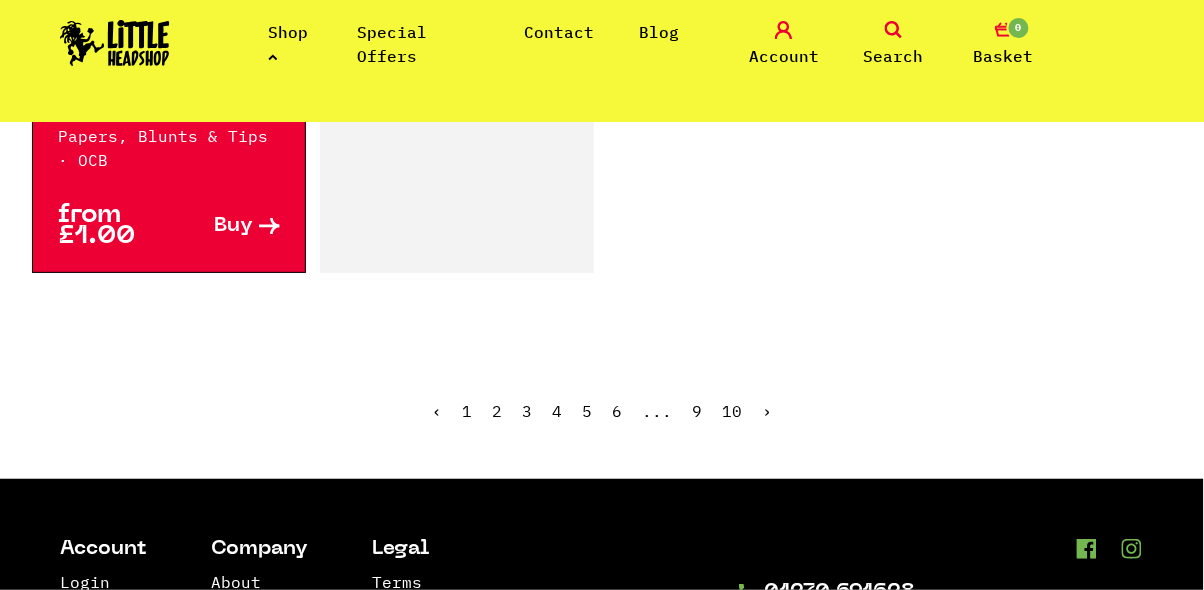 click on "›" at bounding box center [767, 411] 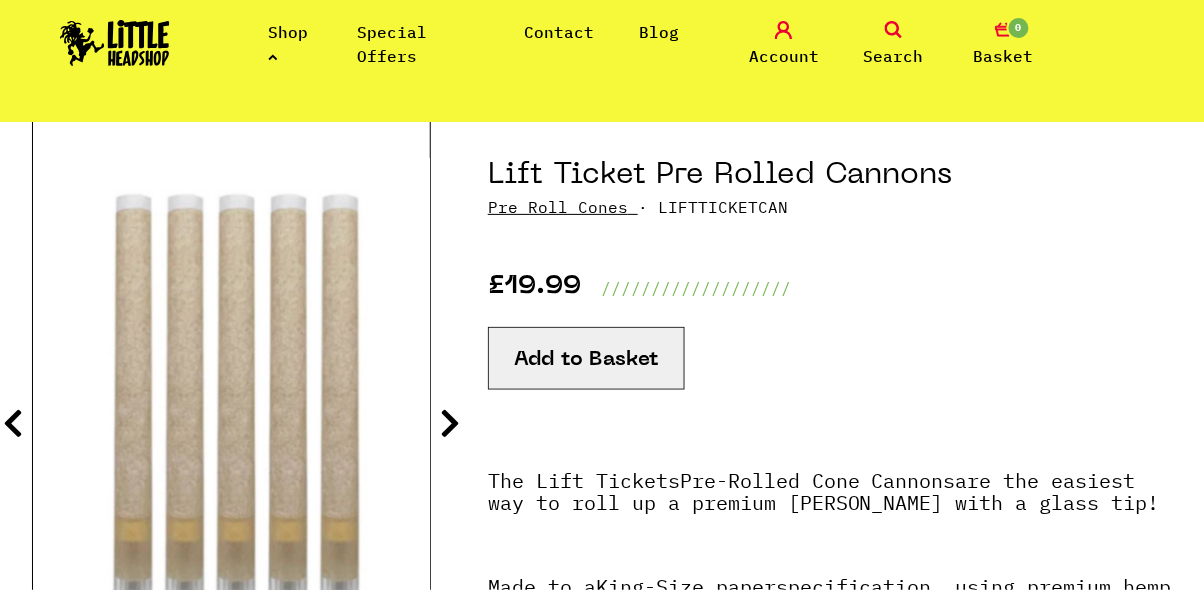 scroll, scrollTop: 199, scrollLeft: 0, axis: vertical 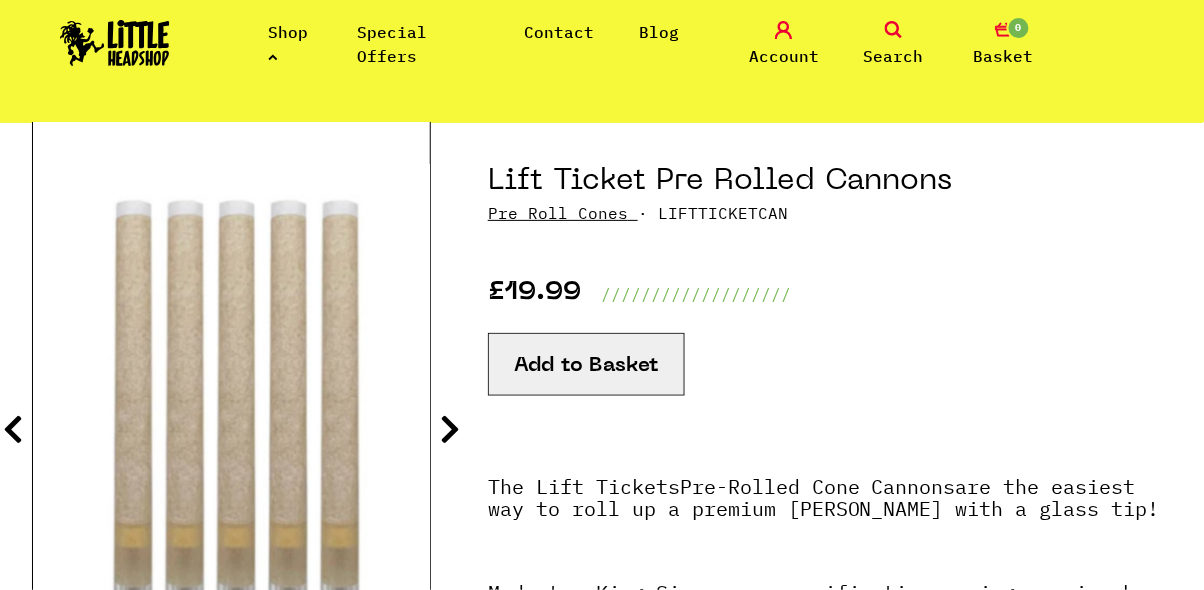 click on "Lift Ticket Pre Rolled Cannons
Pre Roll Cones
· LIFTTICKETCAN
£19.99
///////////////////" at bounding box center [602, 821] 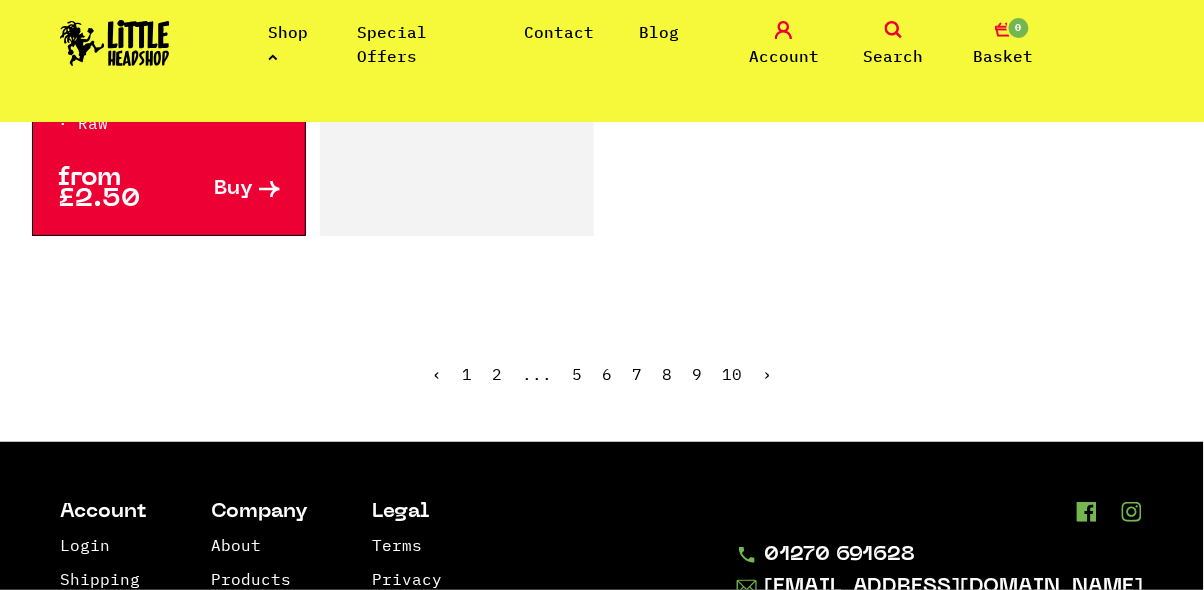 scroll, scrollTop: 3747, scrollLeft: 0, axis: vertical 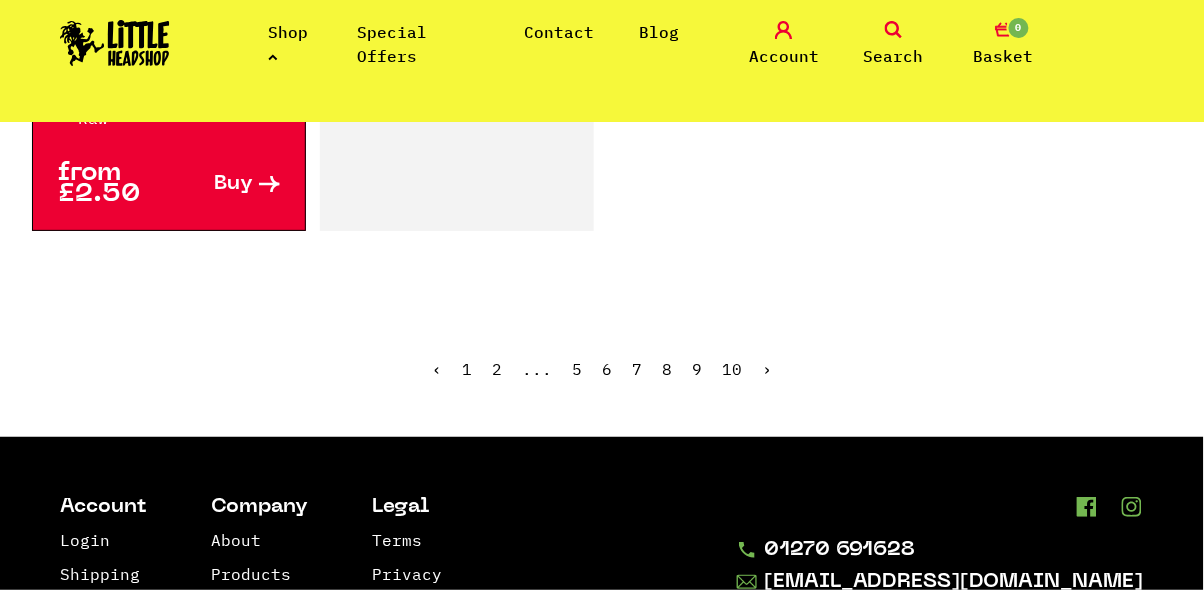 click on "›" at bounding box center [767, 369] 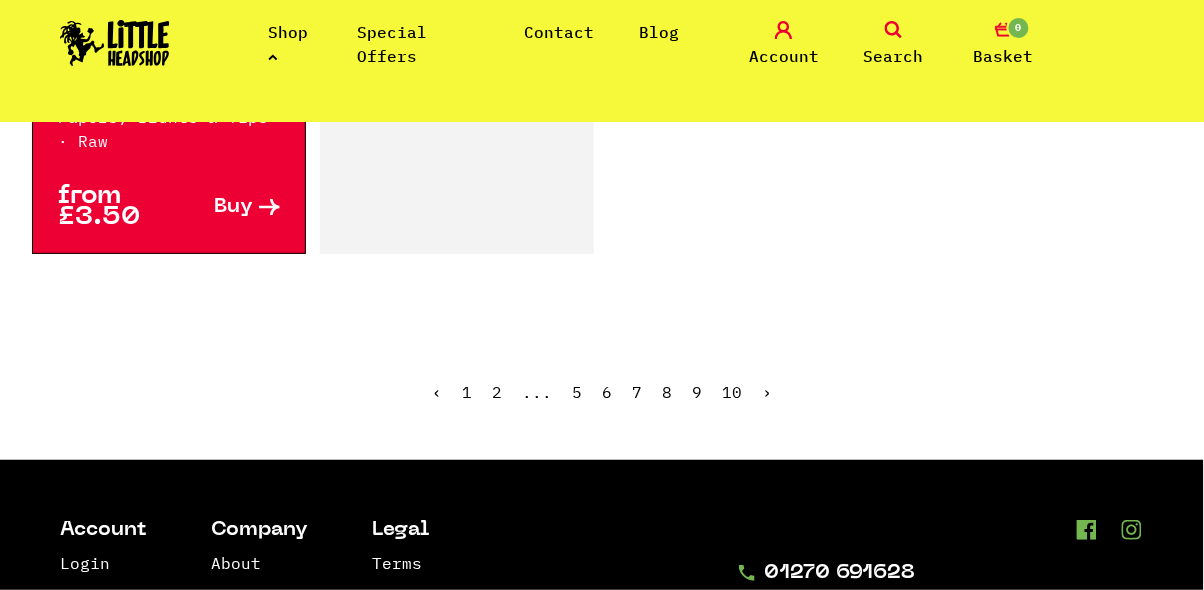 scroll, scrollTop: 3754, scrollLeft: 0, axis: vertical 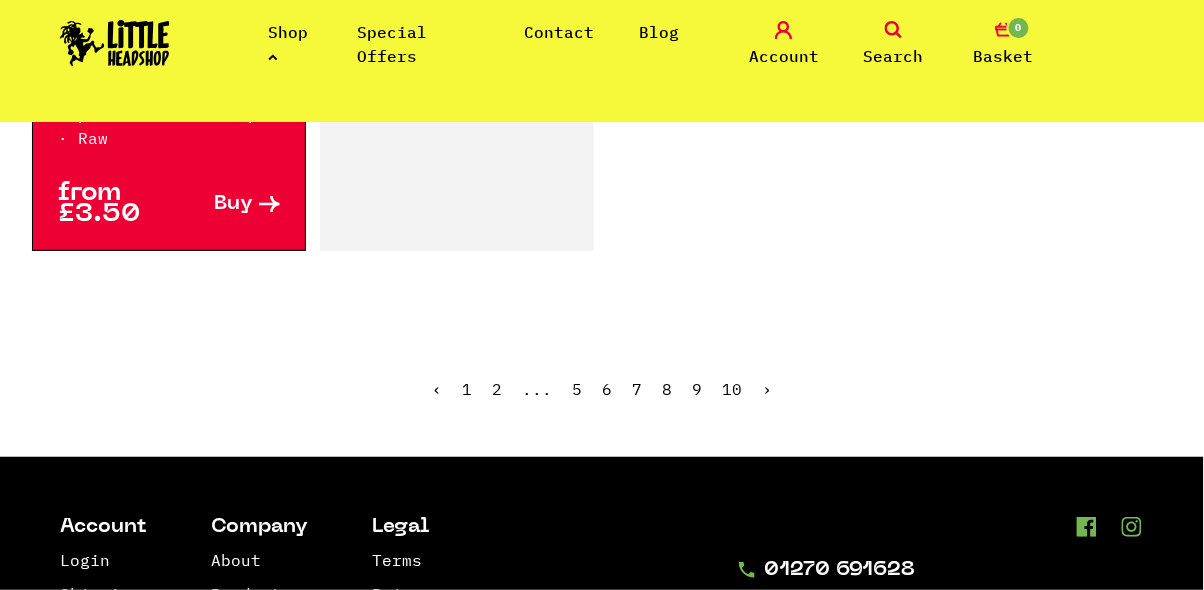 click on "›" at bounding box center (767, 389) 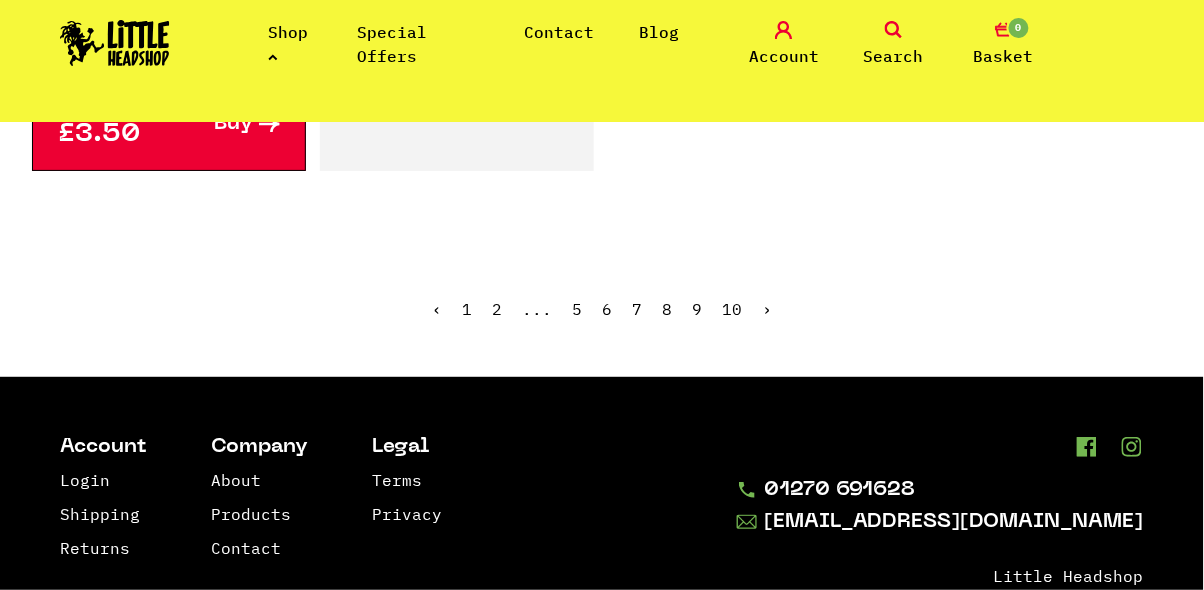 scroll, scrollTop: 3850, scrollLeft: 0, axis: vertical 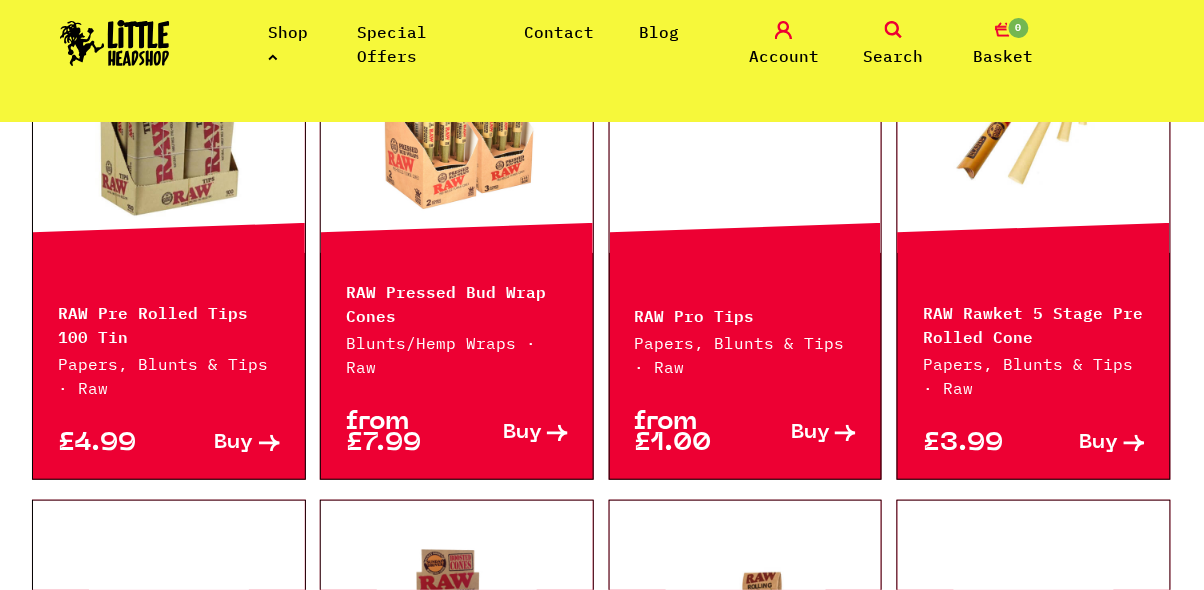 click at bounding box center [457, 118] 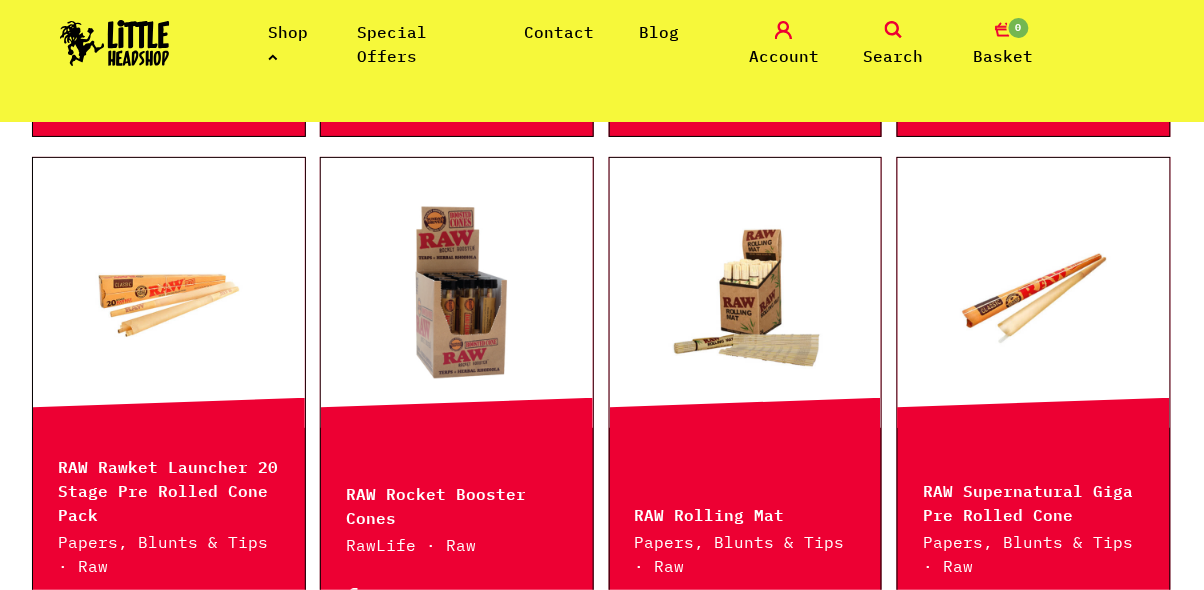 click at bounding box center (457, 293) 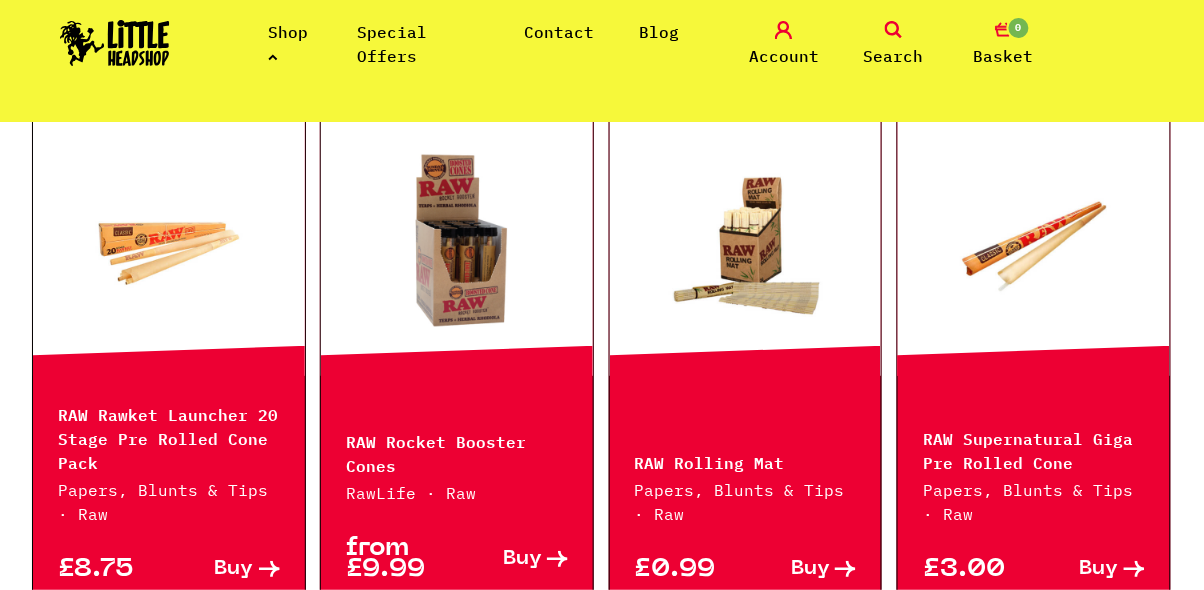scroll, scrollTop: 2912, scrollLeft: 0, axis: vertical 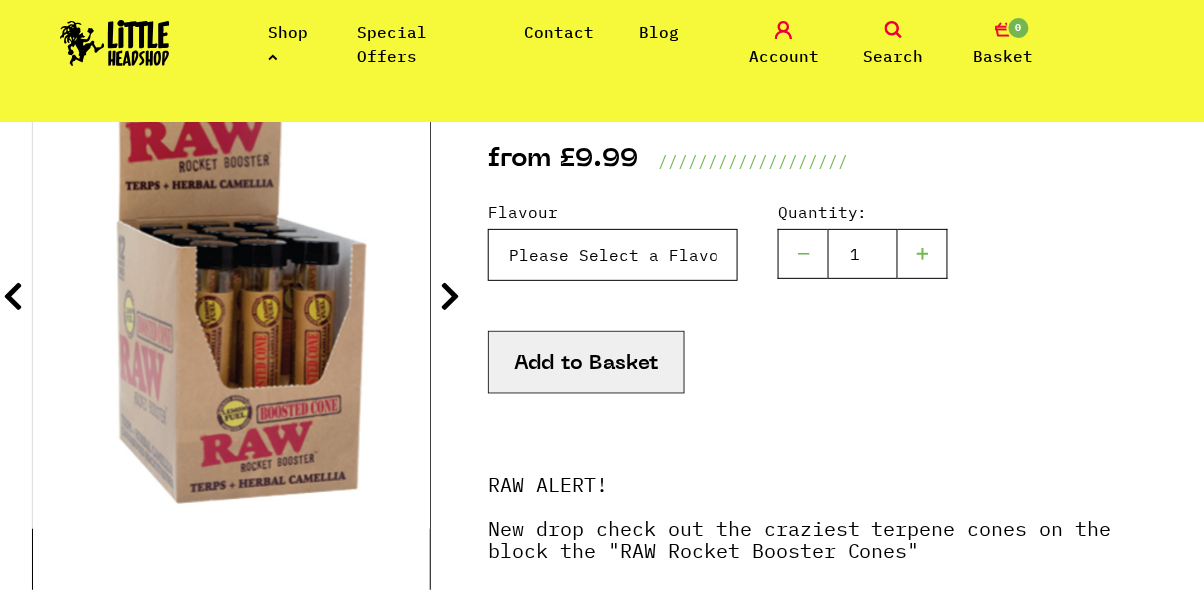 click on "Please Select a Flavour
Sundae Driver - £9.99
Lemon Fuel - £9.99
[PERSON_NAME] - £9.99
BOOSTER Pack (1 of each) - £24.99" at bounding box center [613, 255] 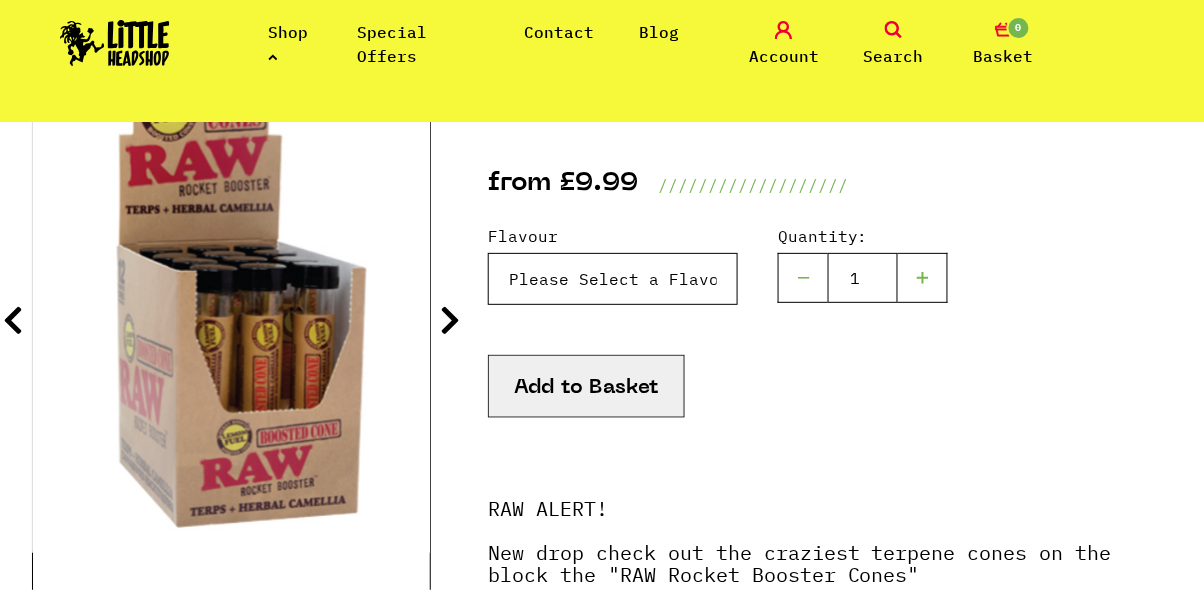 scroll, scrollTop: 308, scrollLeft: 0, axis: vertical 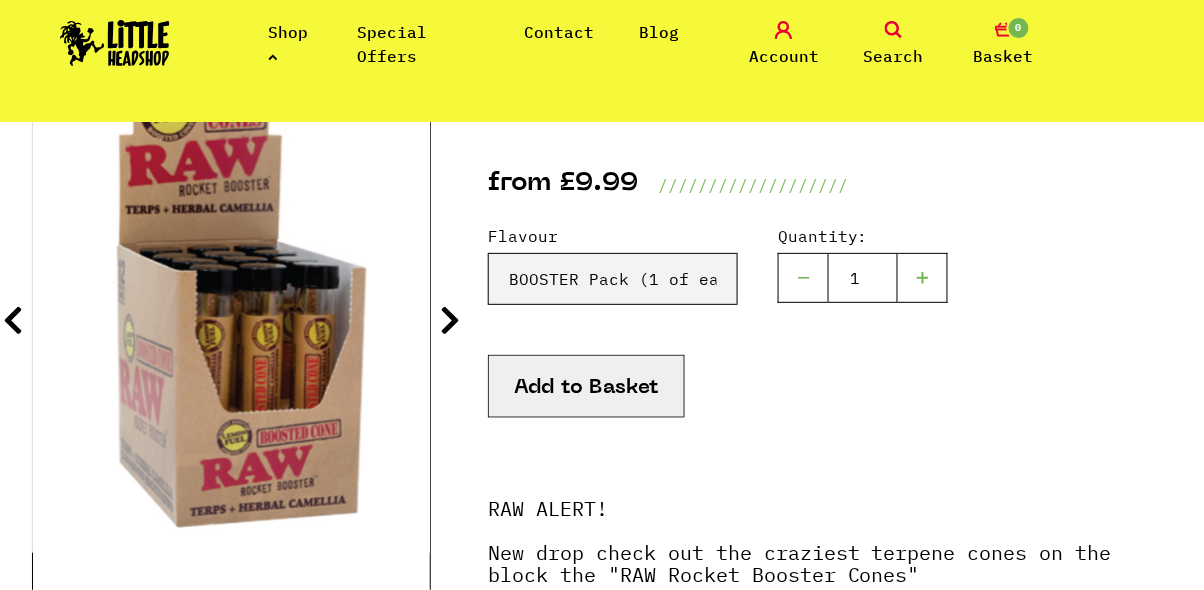 click on "Add to Basket" at bounding box center (586, 386) 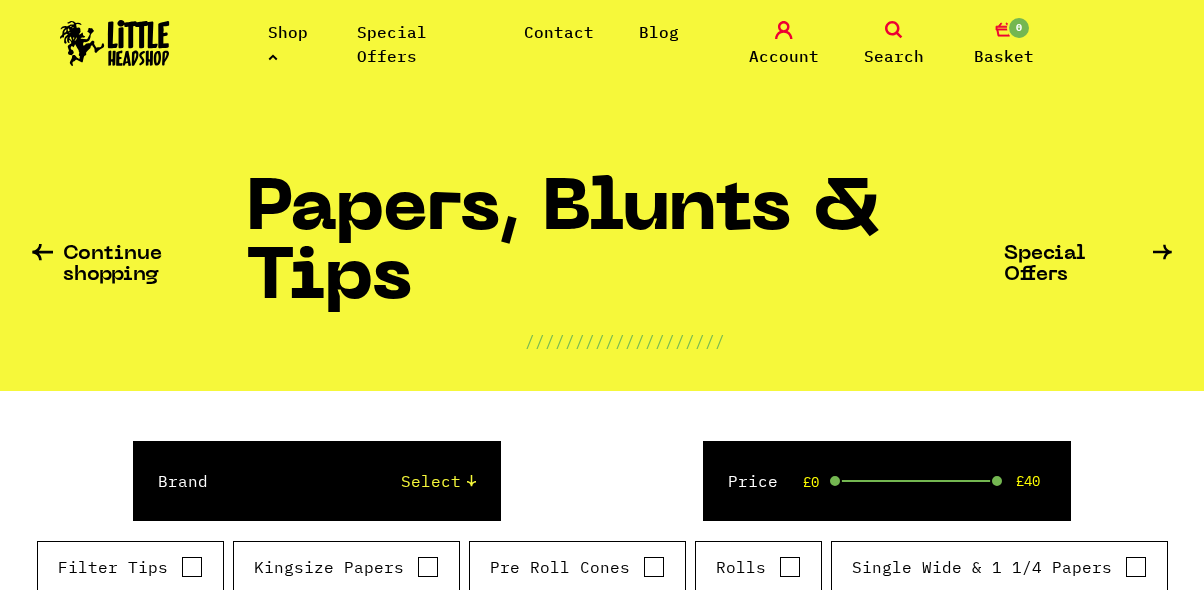 scroll, scrollTop: 3776, scrollLeft: 0, axis: vertical 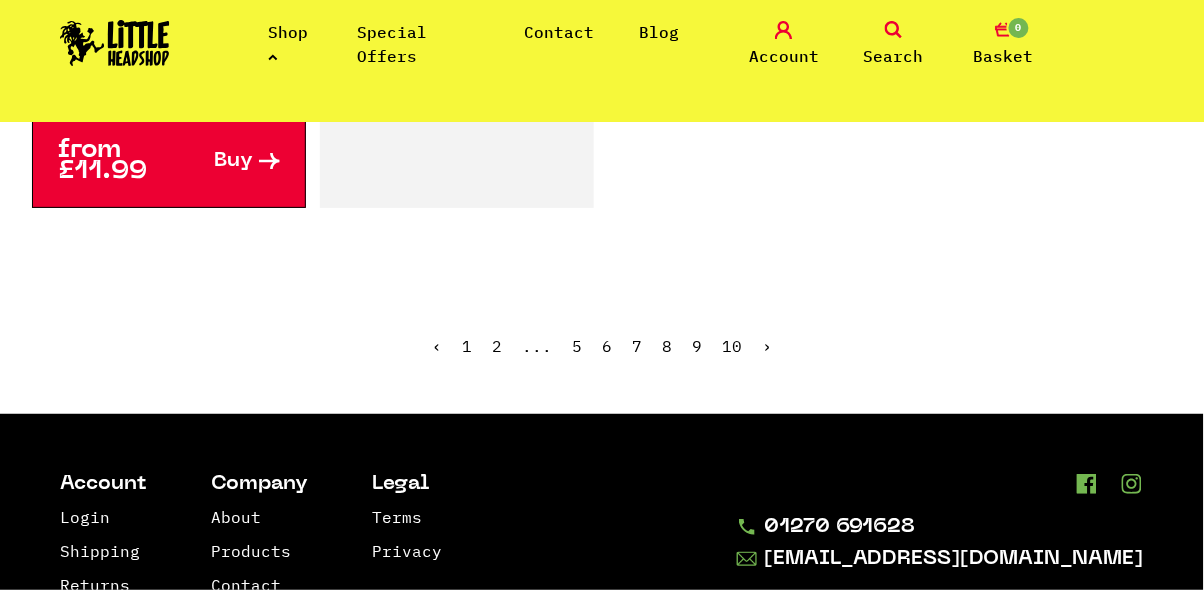 click on "›" at bounding box center (767, 346) 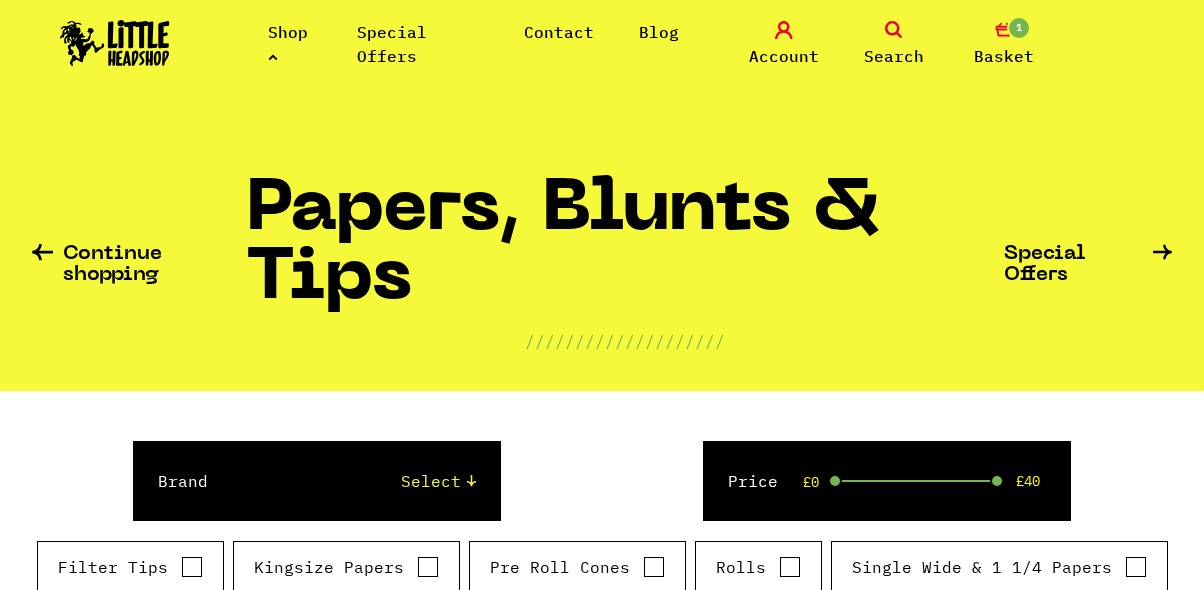 scroll, scrollTop: 738, scrollLeft: 0, axis: vertical 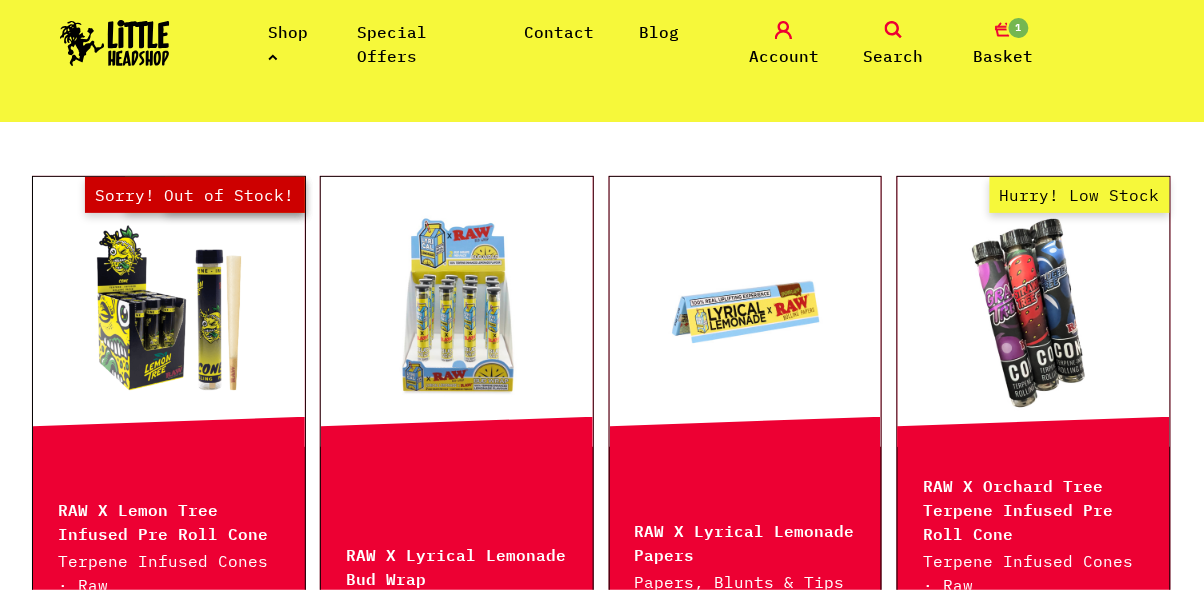 click on "Hurry! Low Stock" at bounding box center [1034, 312] 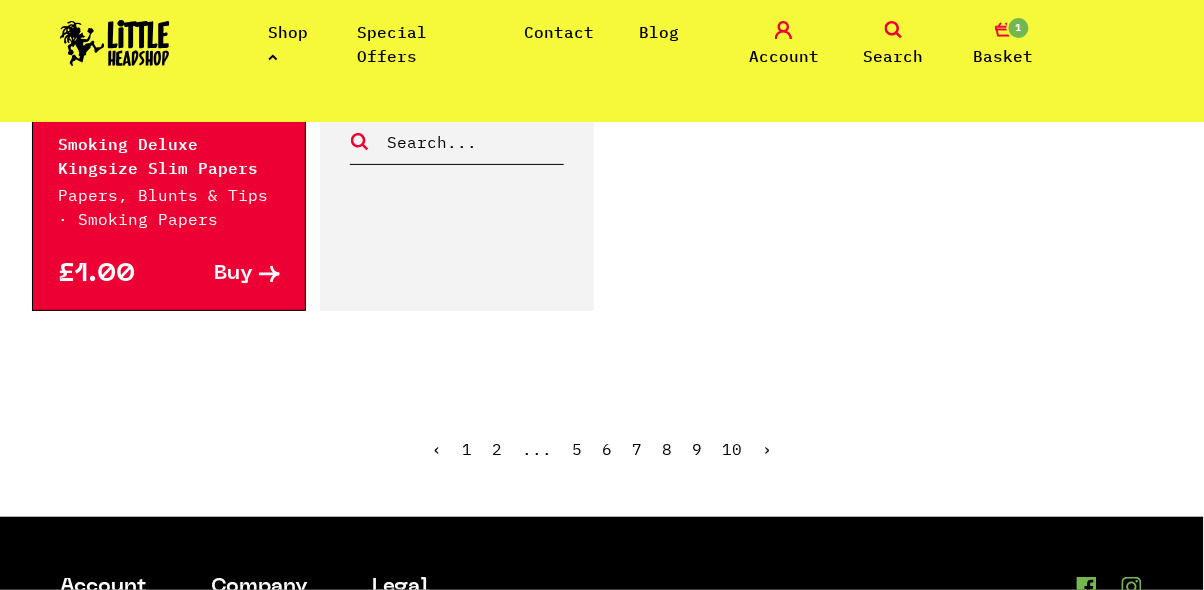 scroll, scrollTop: 3692, scrollLeft: 0, axis: vertical 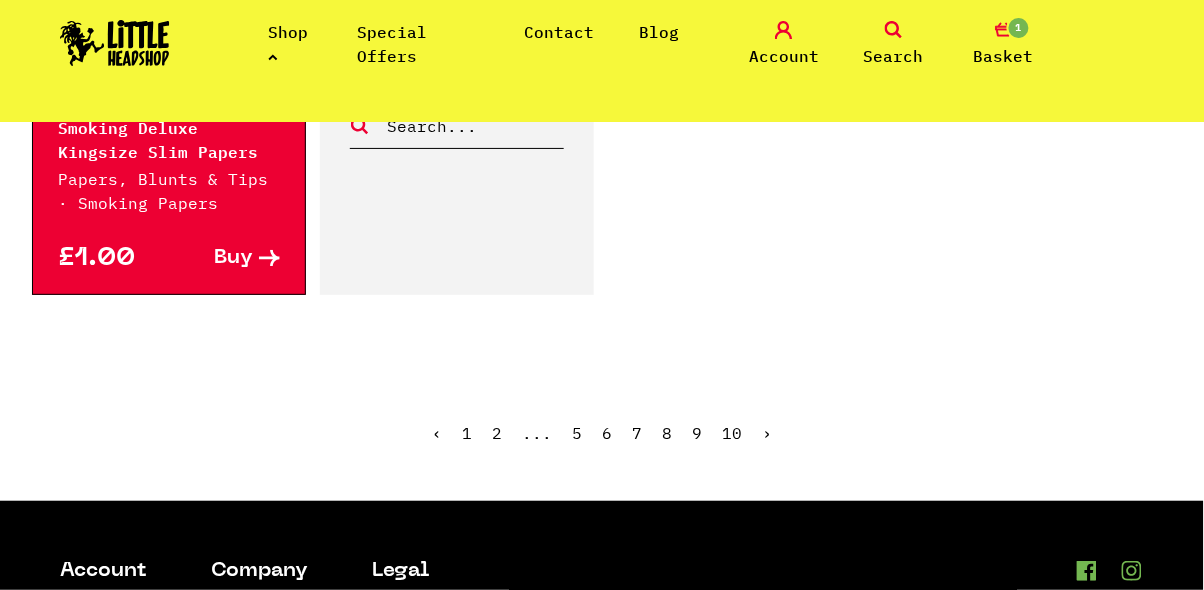 click on "›" at bounding box center (767, 433) 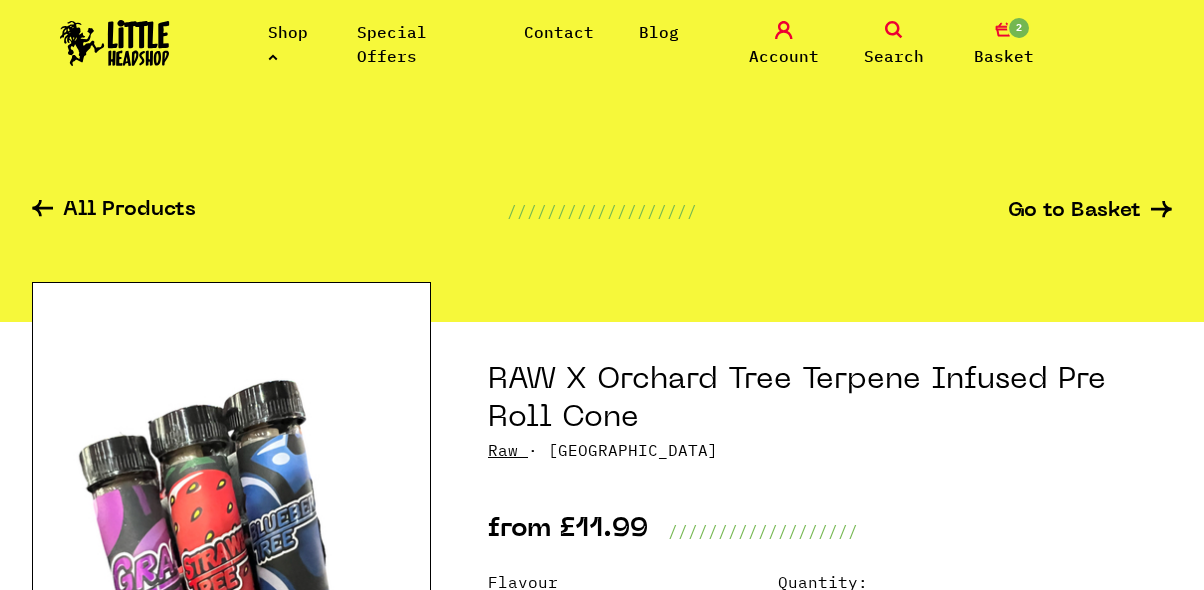 select on "1211" 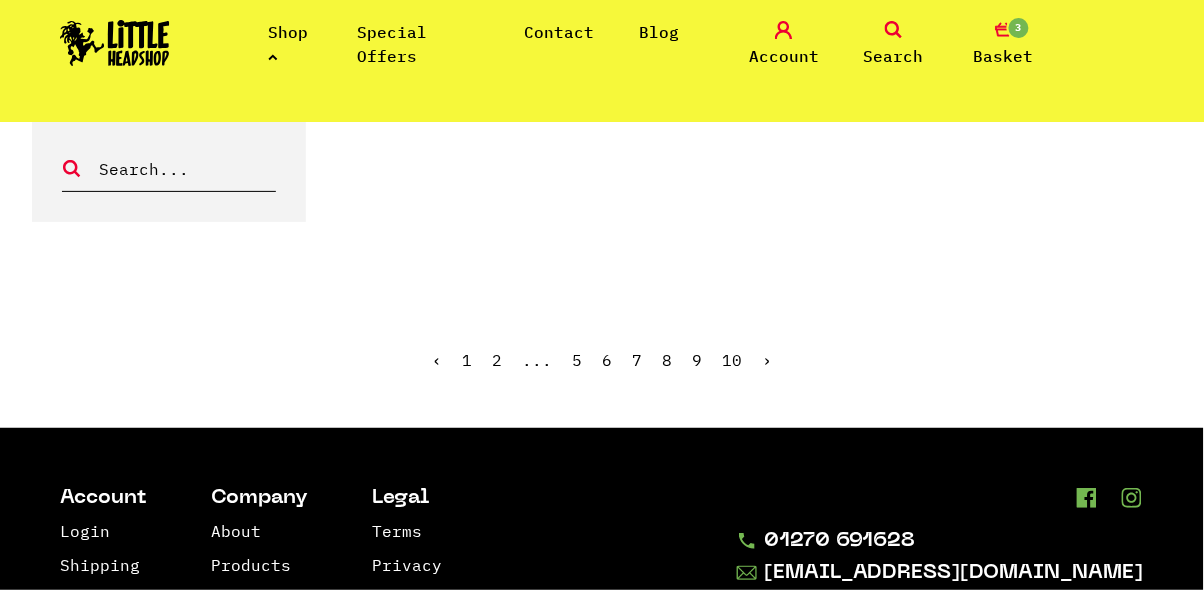 scroll, scrollTop: 2958, scrollLeft: 0, axis: vertical 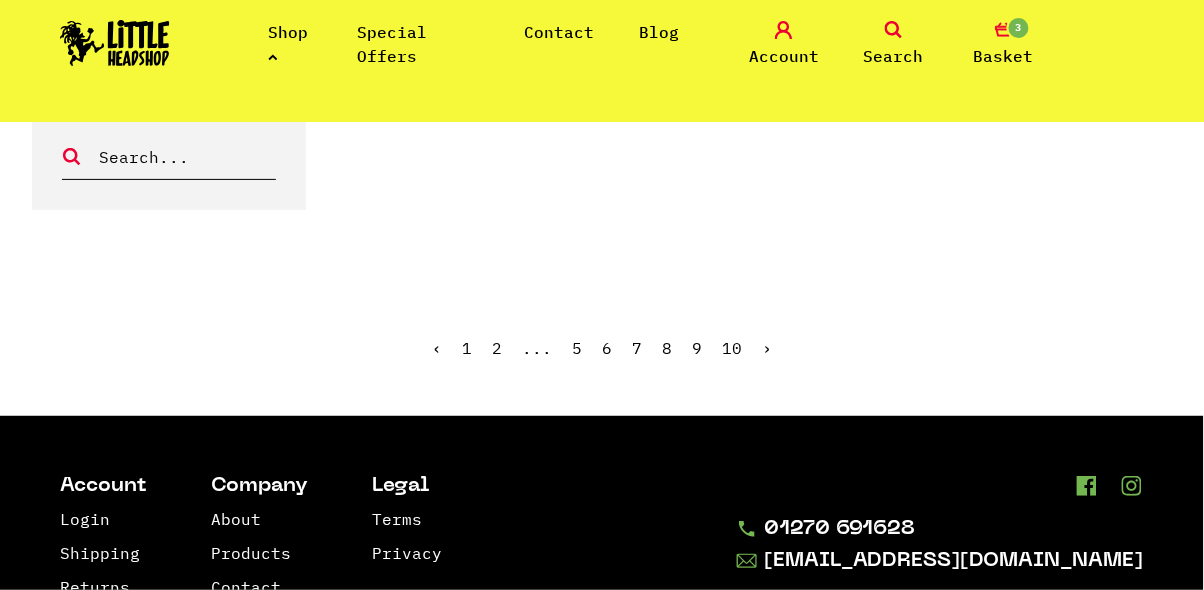 click on "‹
1
2
...
5
6
7
8
9
10
›" at bounding box center [602, 363] 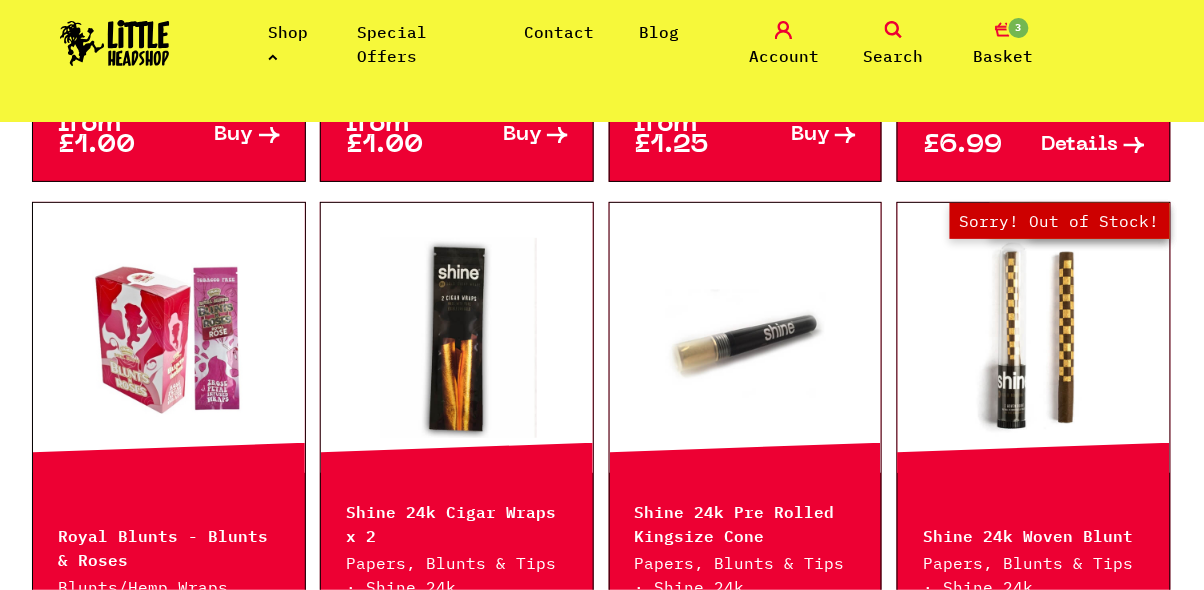 scroll, scrollTop: 2316, scrollLeft: 0, axis: vertical 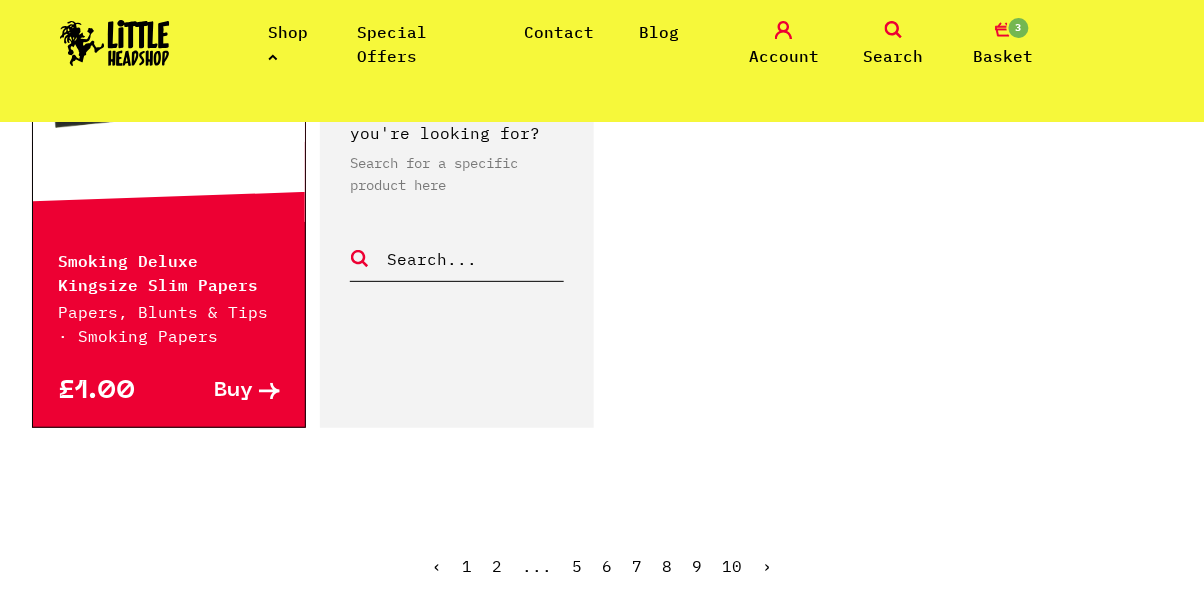 click on "‹" at bounding box center (437, 566) 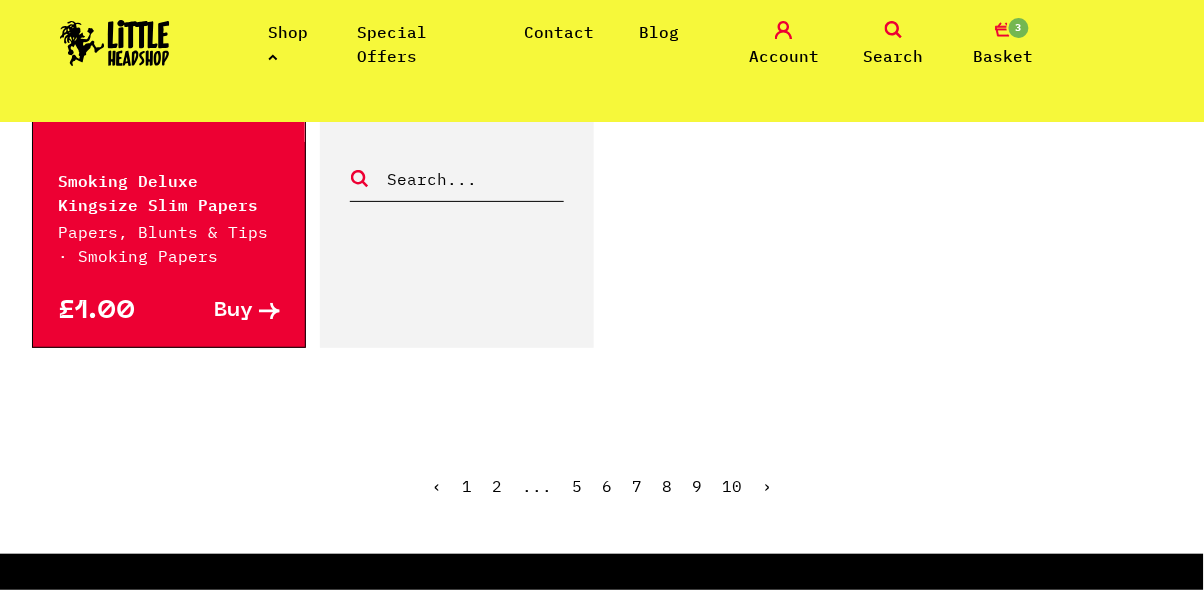 scroll, scrollTop: 3655, scrollLeft: 0, axis: vertical 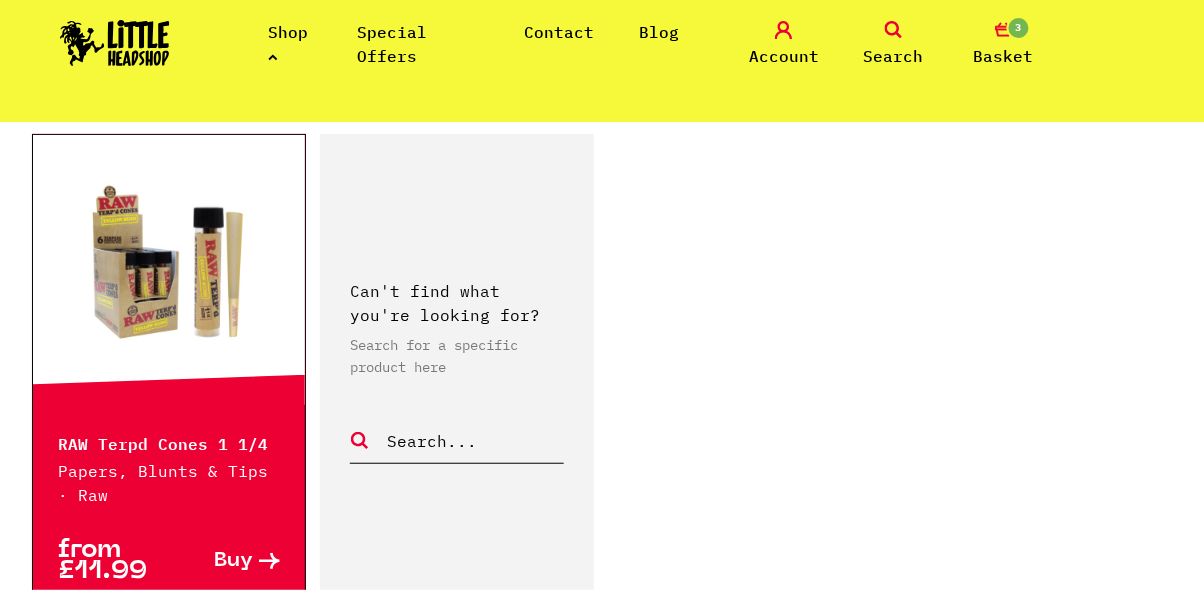 click at bounding box center [169, 270] 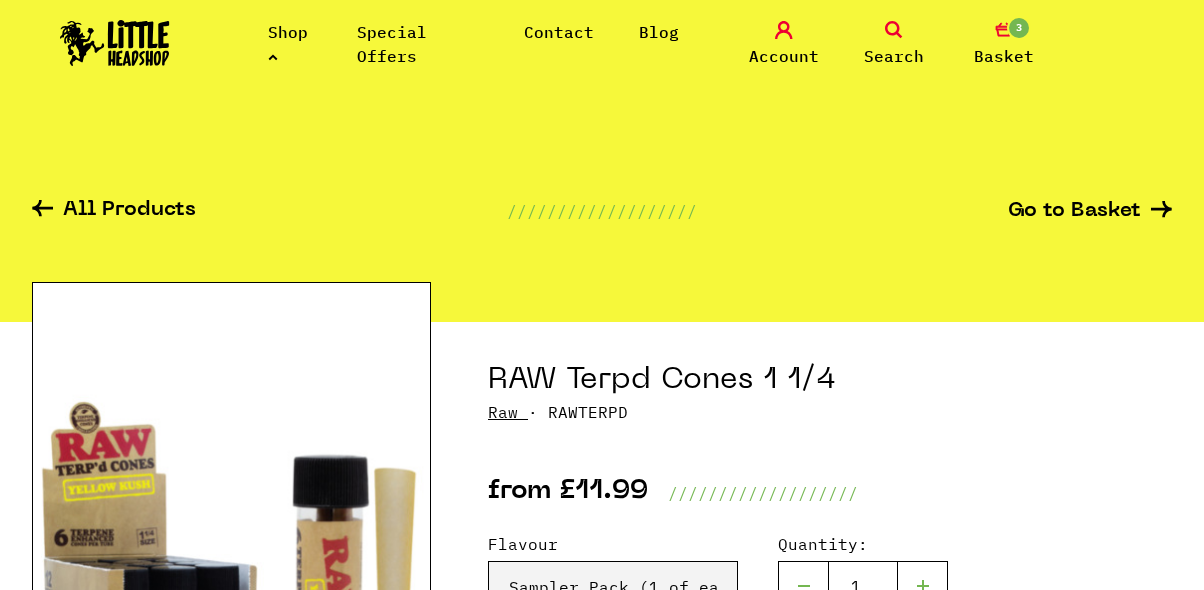 select on "1663" 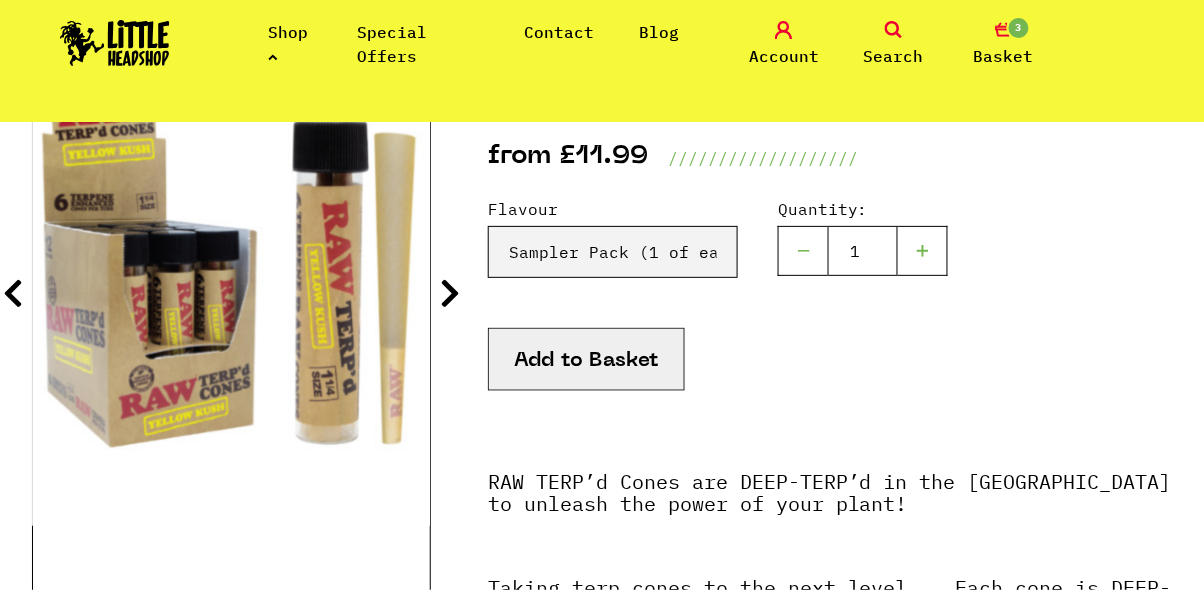 click on "Please Select a Flavour
Yellow Kush - £11.99
Purple Ape - £11.99
Blue Parfait - £11.99
Sampler Pack (1 of each flavour) - £29.99" at bounding box center [613, 252] 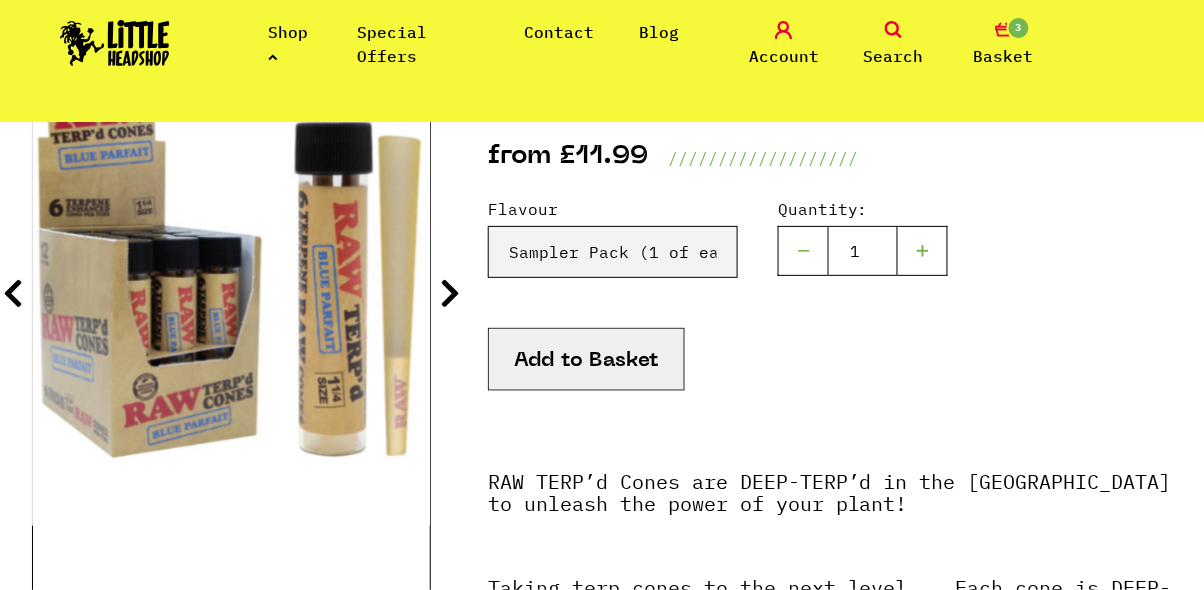 click on "Add to Basket" at bounding box center [586, 359] 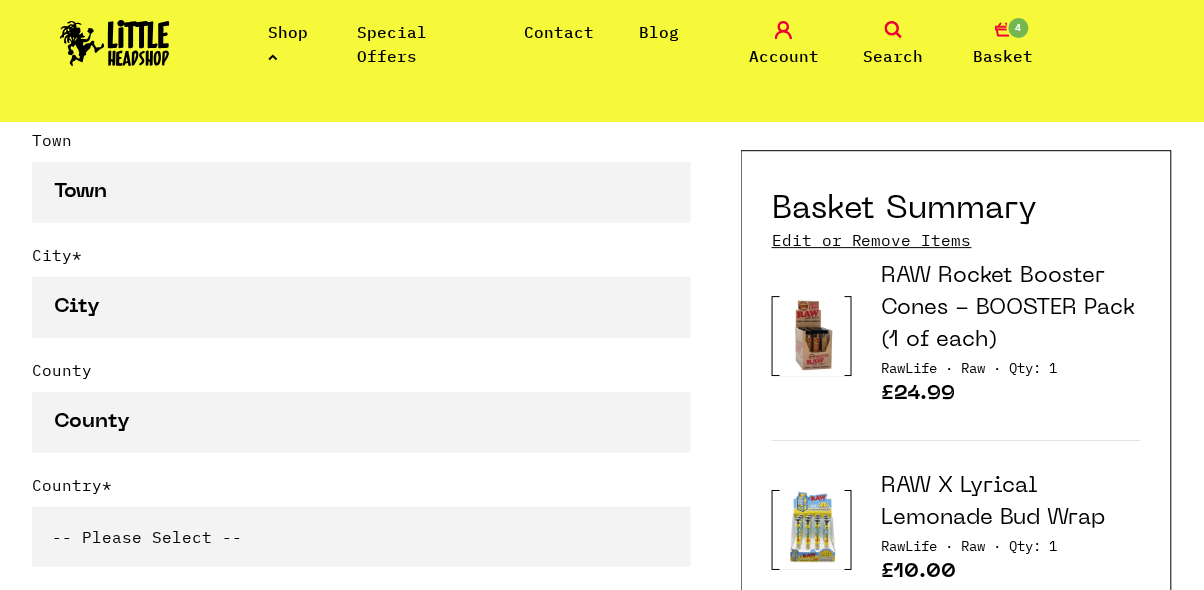 scroll, scrollTop: 1400, scrollLeft: 0, axis: vertical 